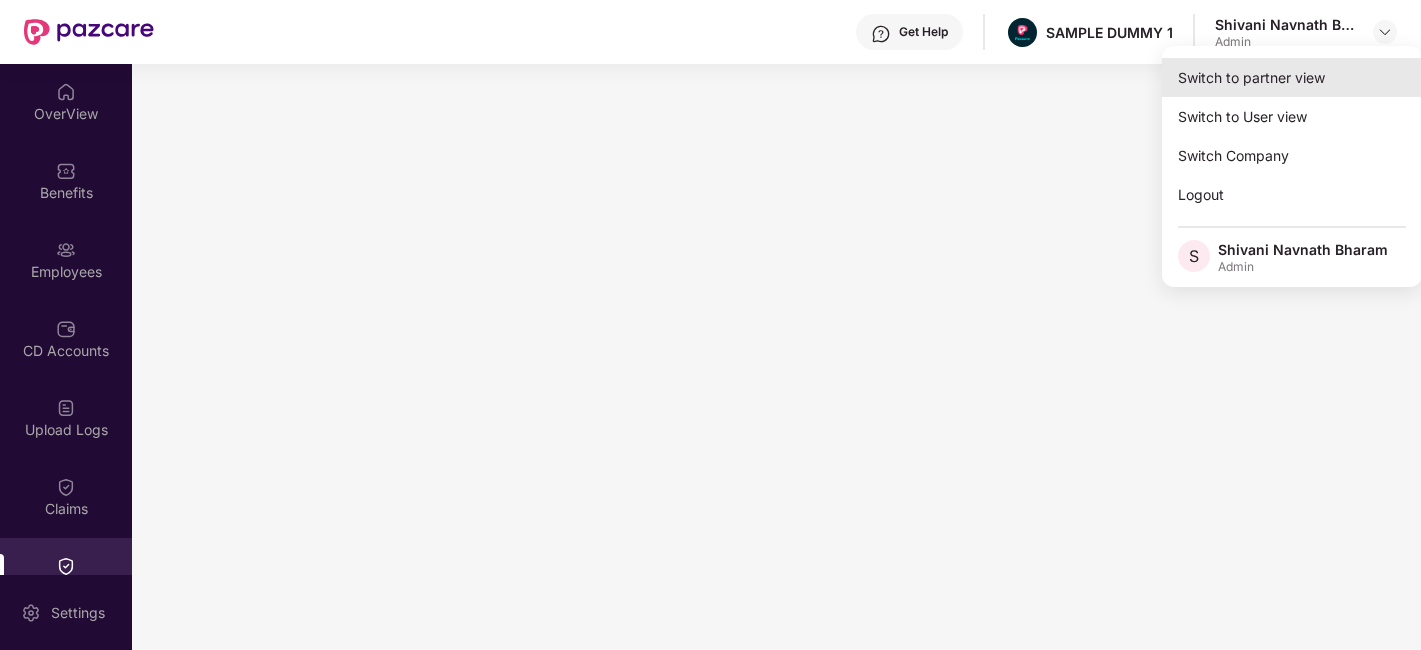 scroll, scrollTop: 0, scrollLeft: 0, axis: both 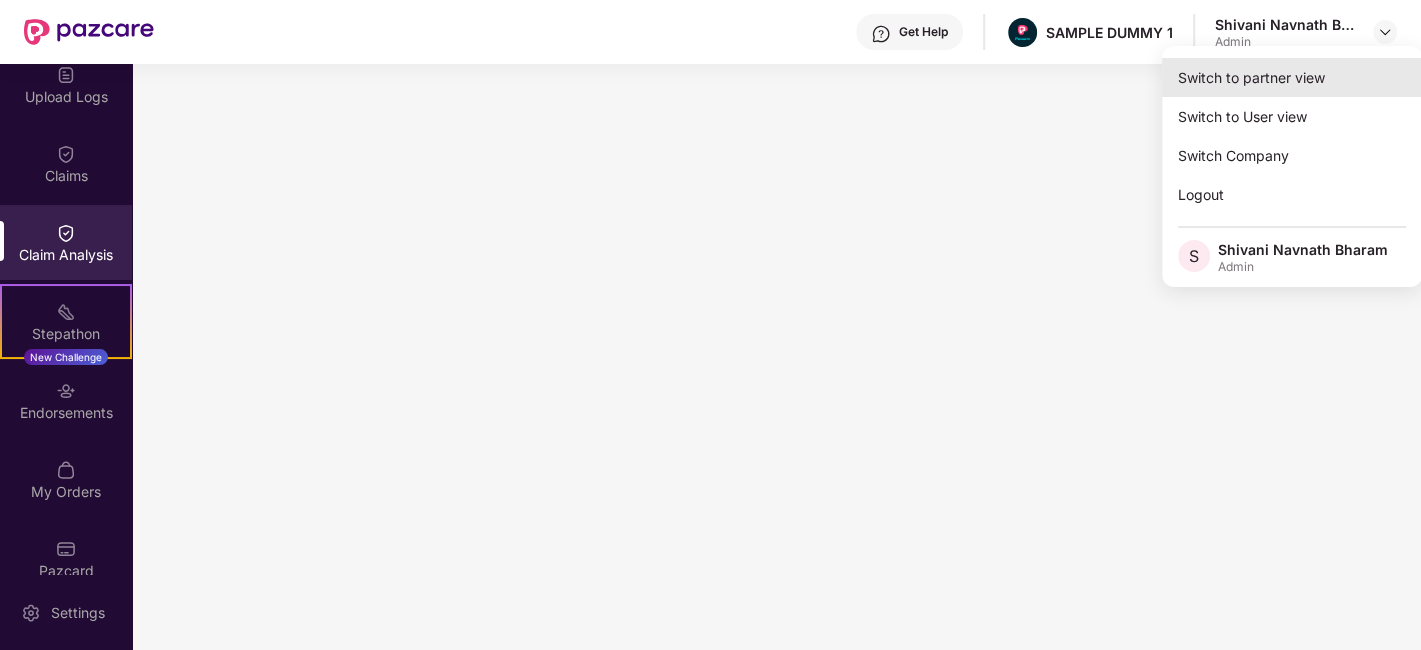 click on "Switch to partner view" at bounding box center (1292, 77) 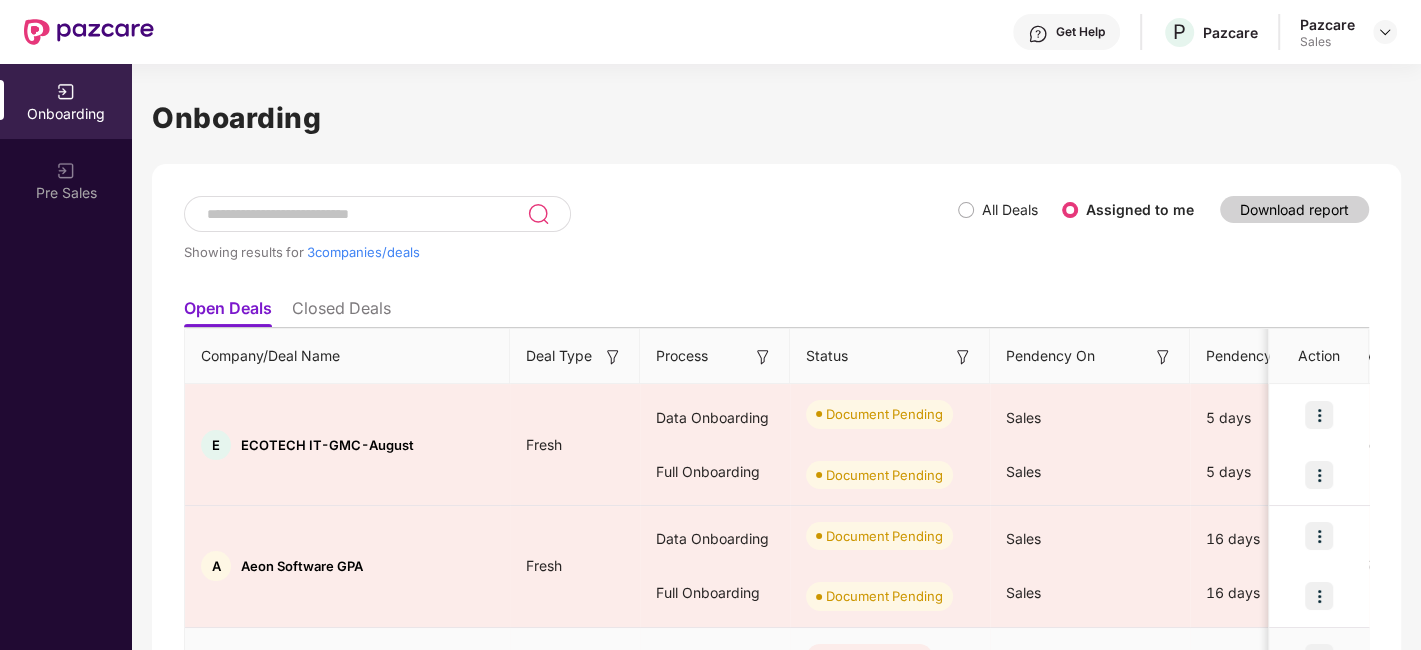 scroll, scrollTop: 170, scrollLeft: 0, axis: vertical 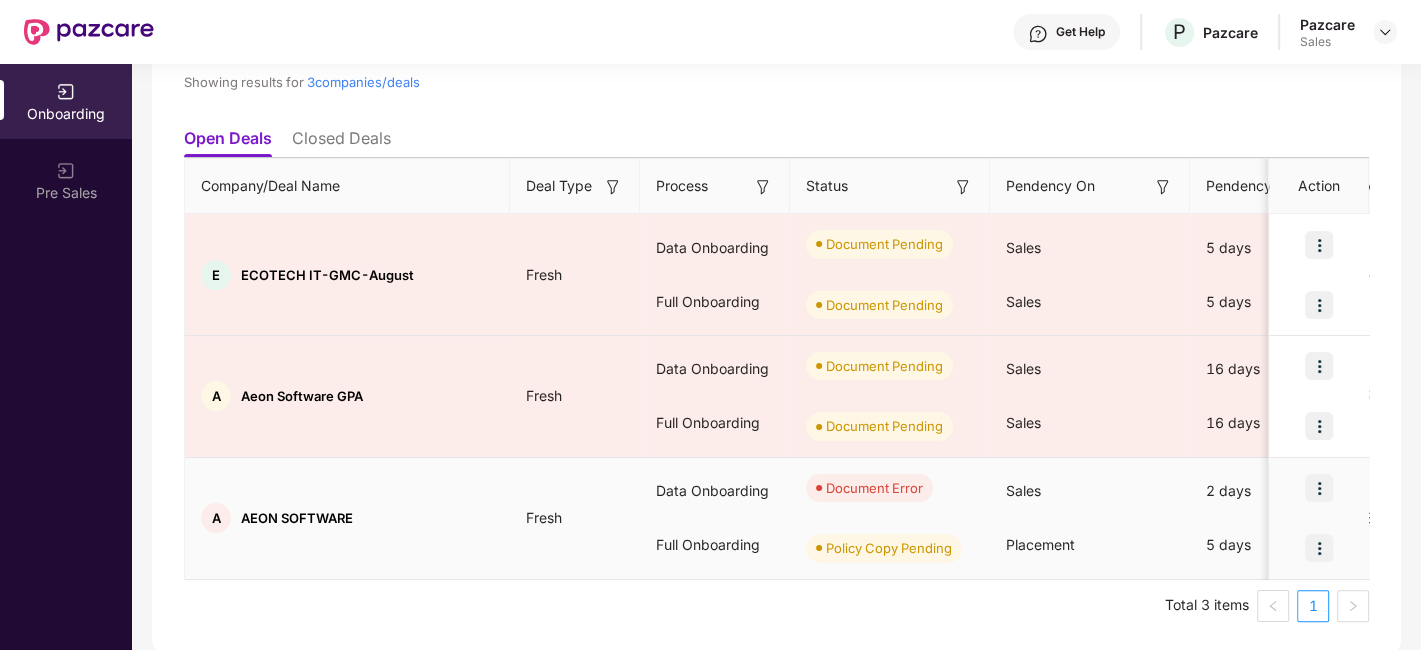 click at bounding box center (1319, 488) 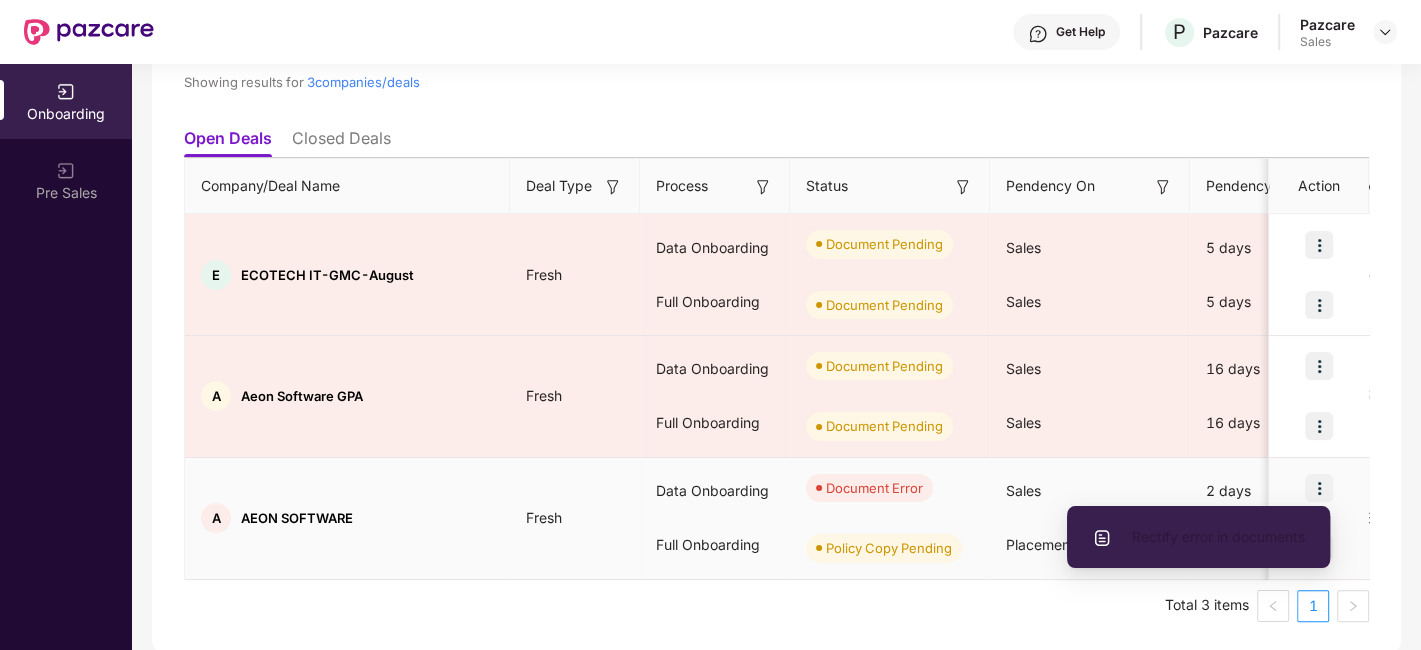 click on "Rectify error in documents" at bounding box center (1198, 537) 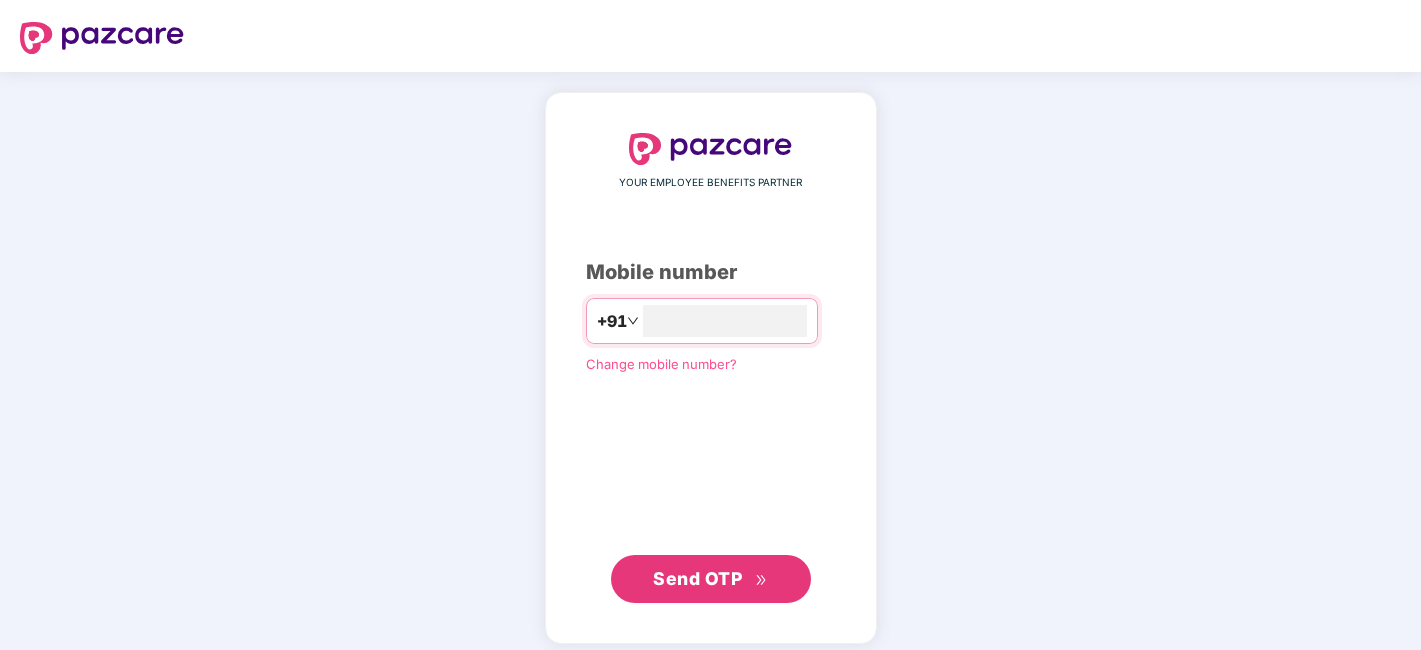 scroll, scrollTop: 0, scrollLeft: 0, axis: both 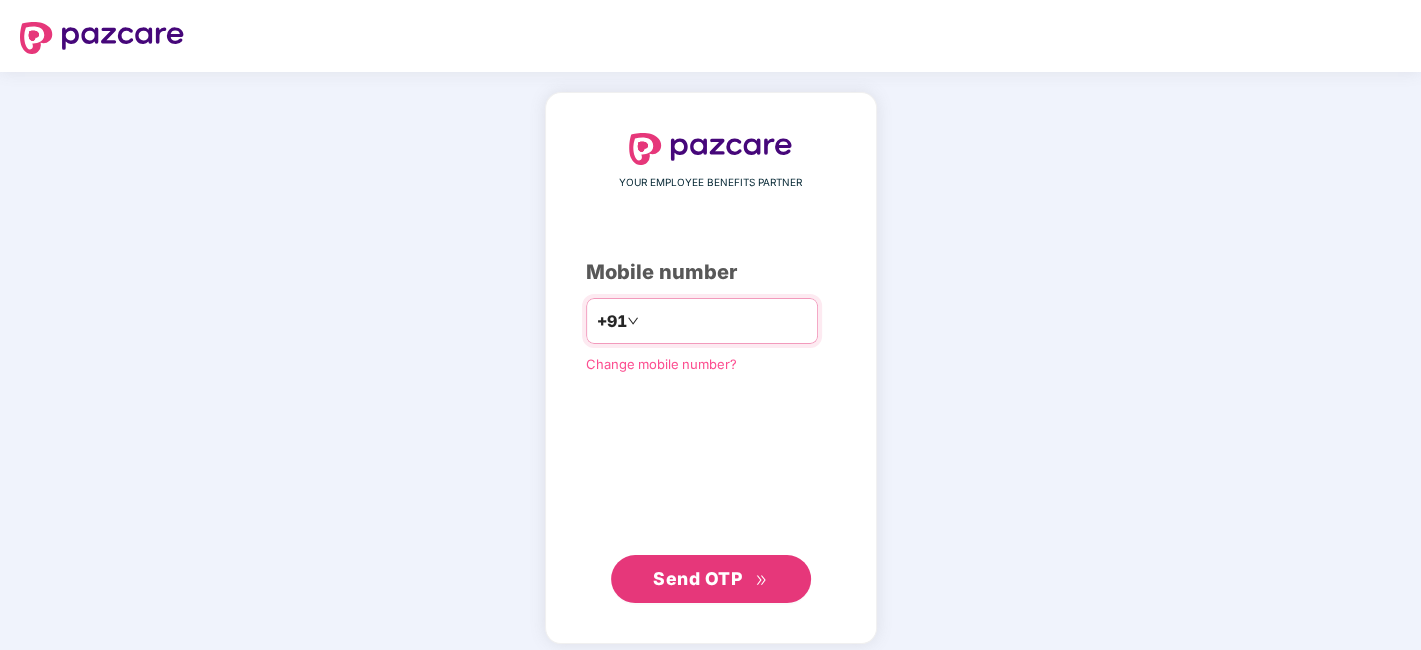 click at bounding box center [725, 321] 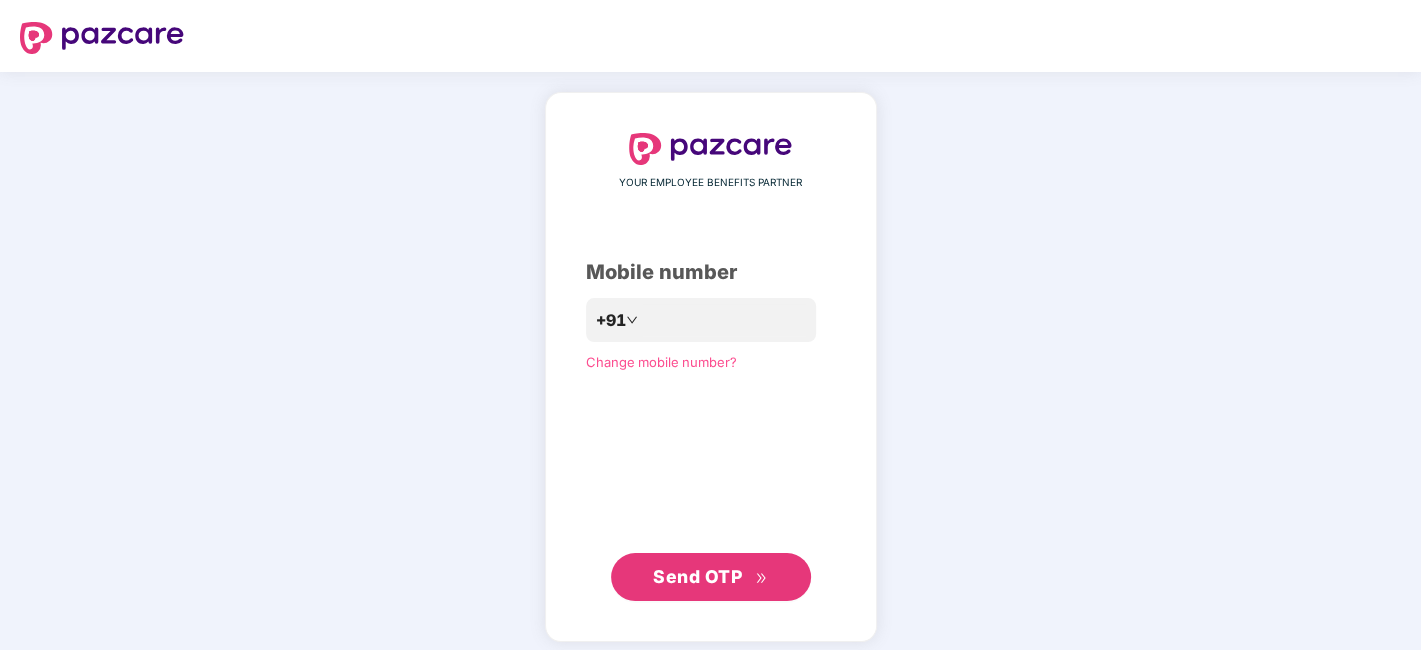 click on "Send OTP" at bounding box center (697, 576) 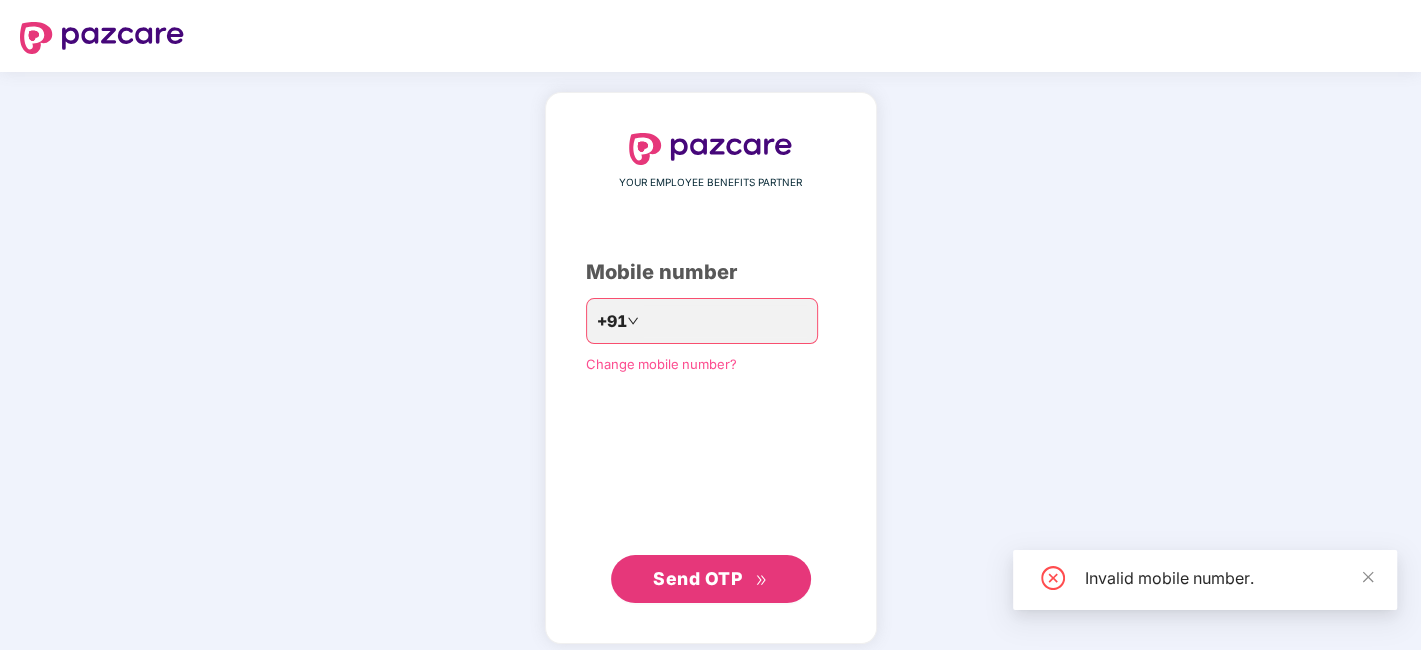 click on "Mobile number" at bounding box center (711, 272) 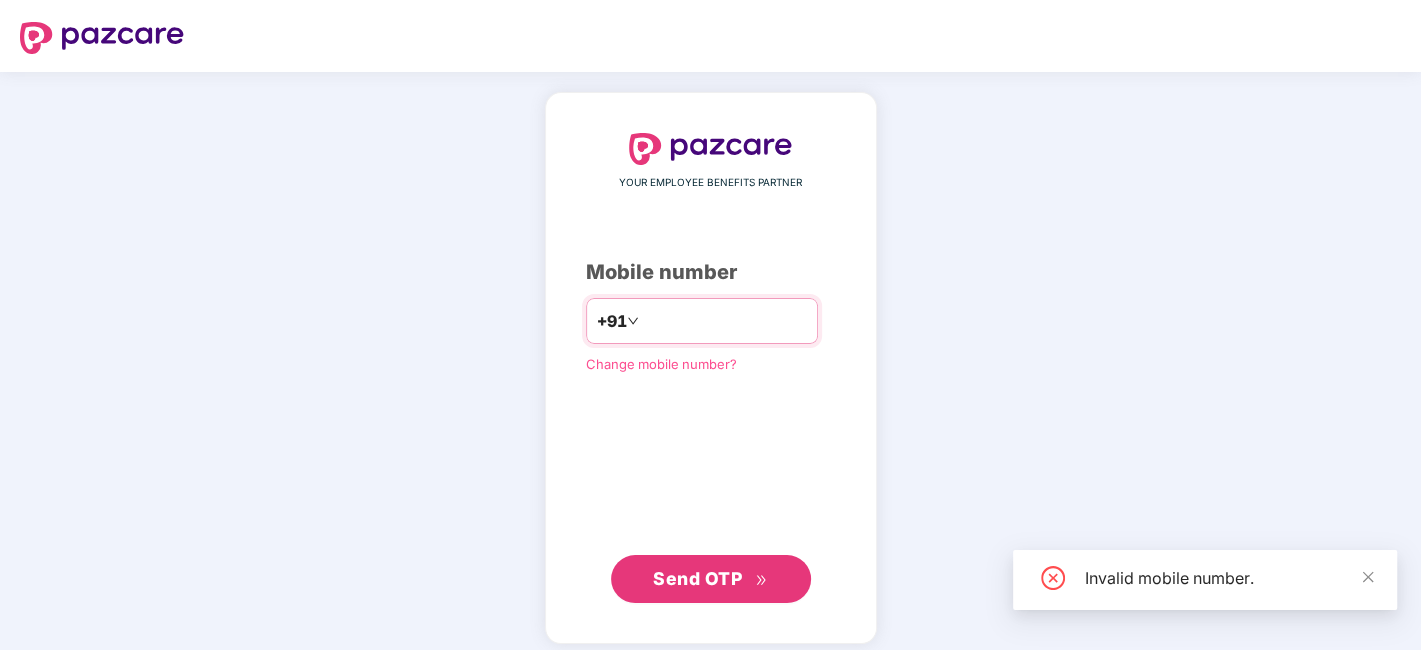 click at bounding box center [725, 321] 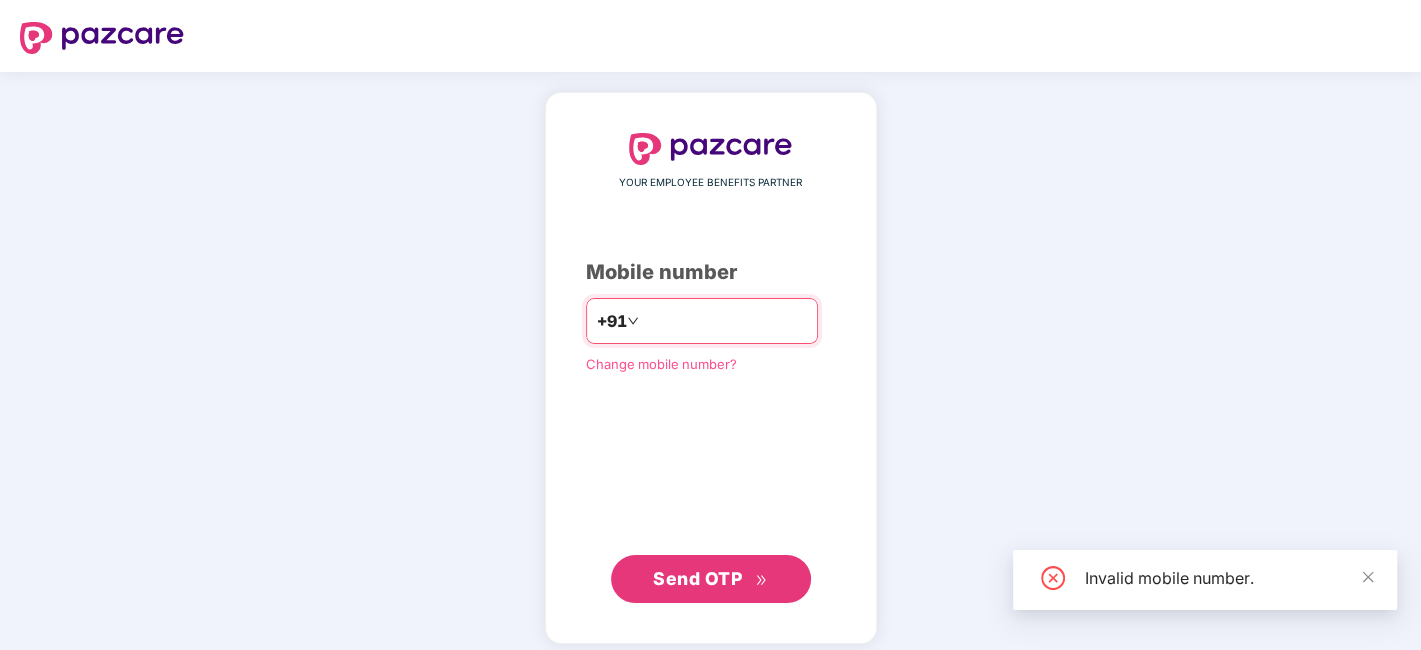 type on "**********" 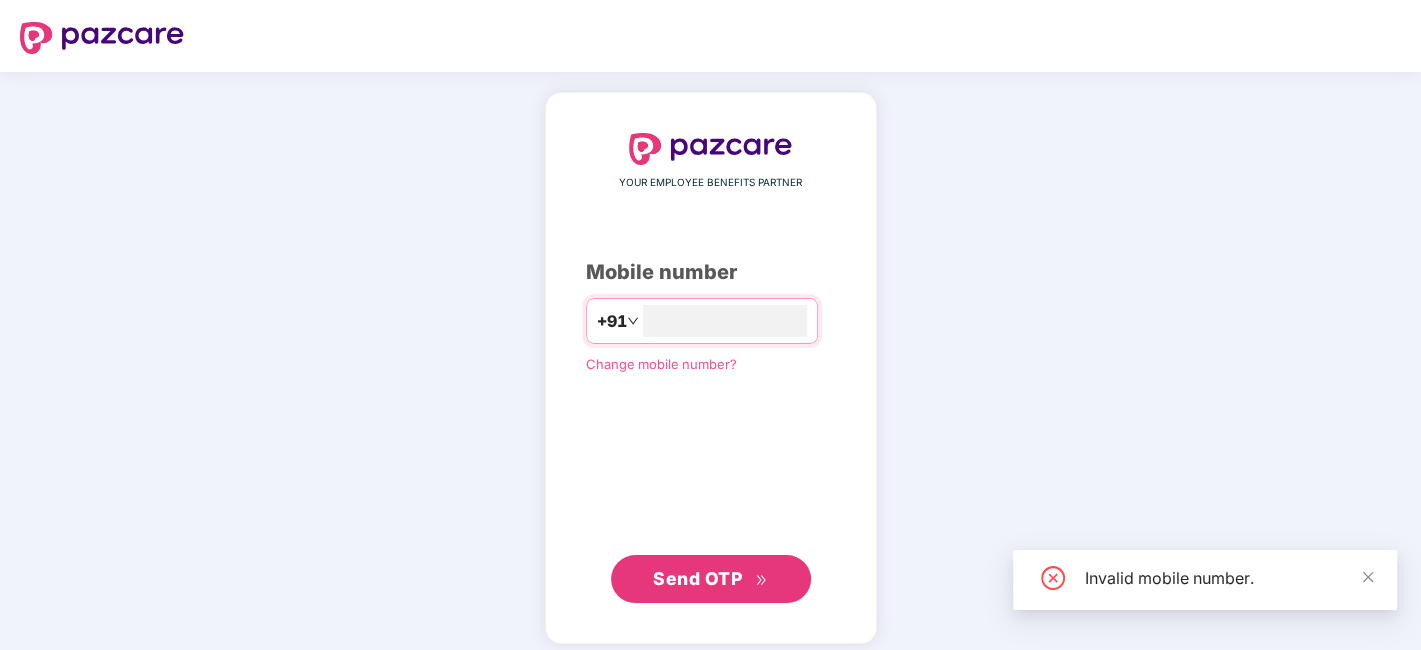 click on "Send OTP" at bounding box center (710, 579) 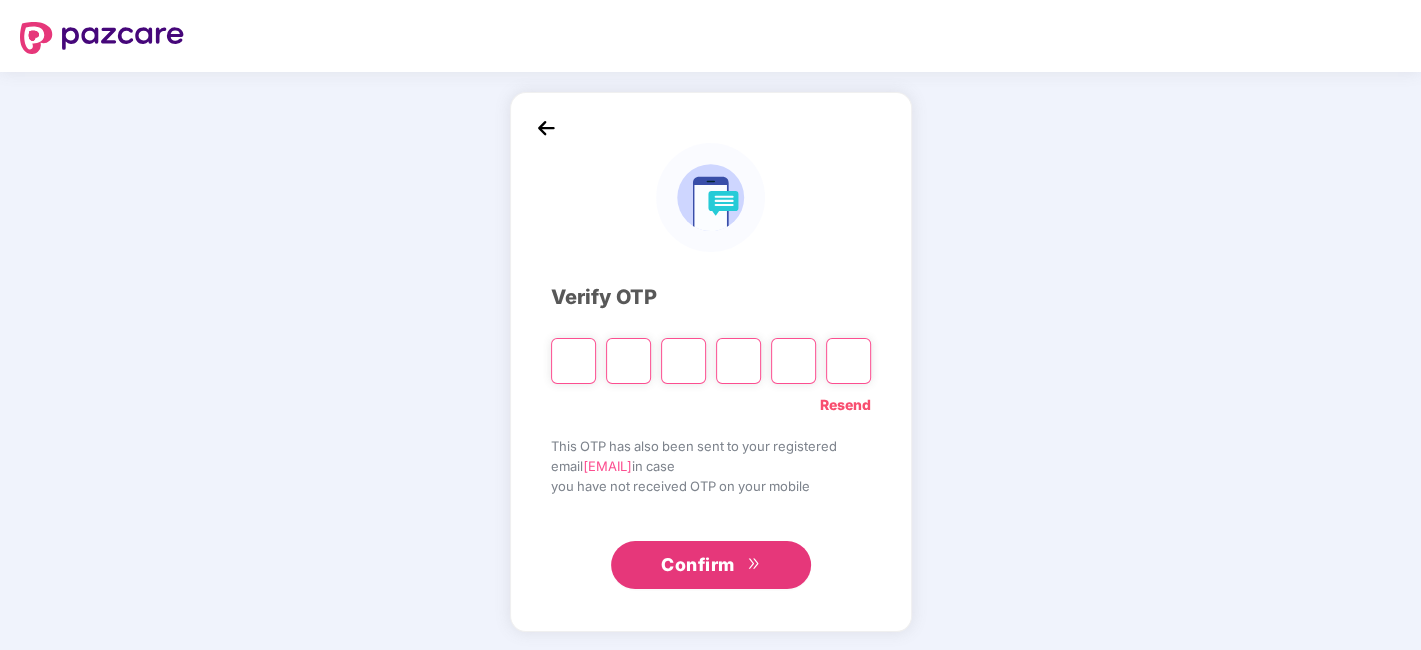 click at bounding box center (573, 361) 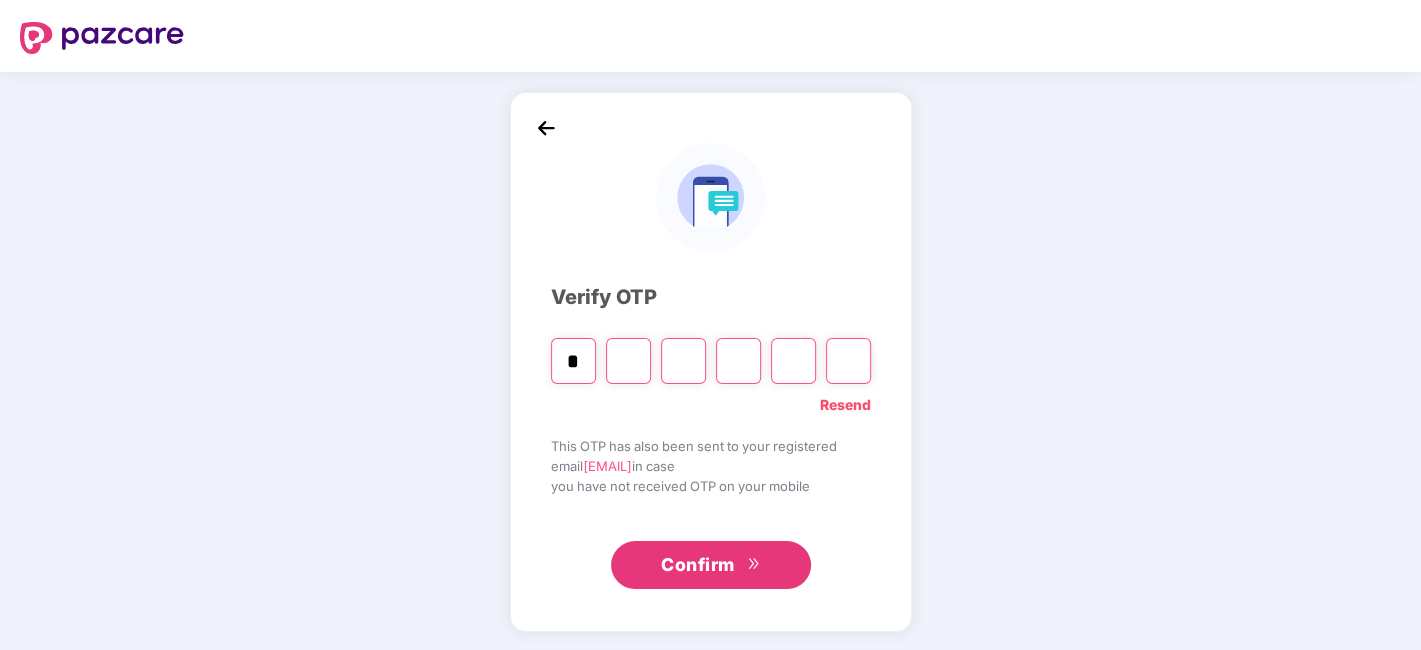 type on "*" 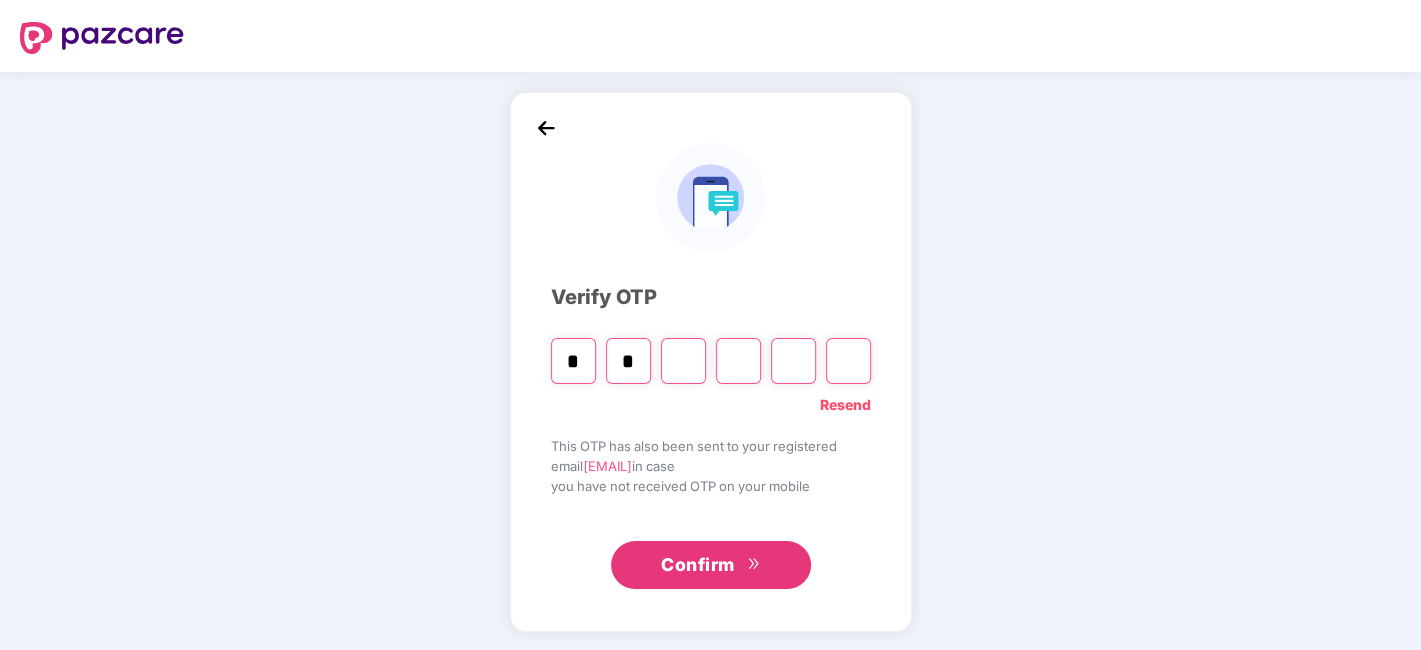 type on "*" 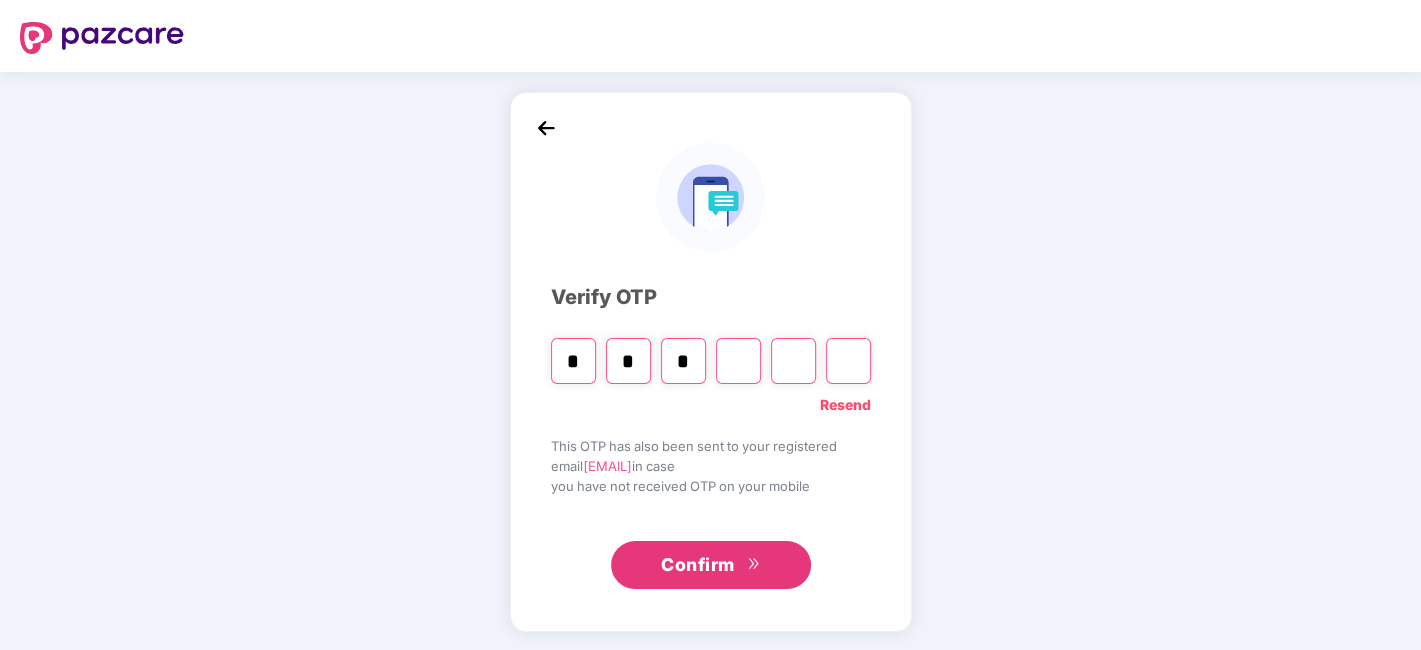 type on "*" 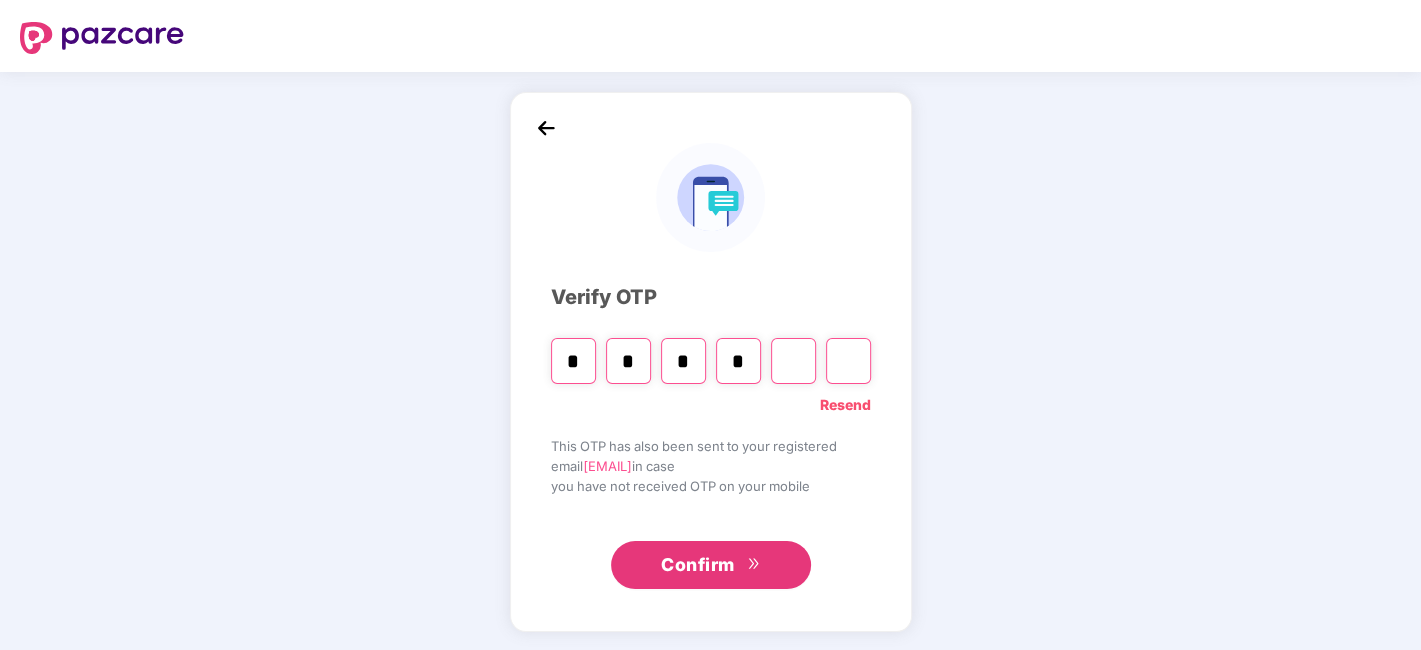 type on "*" 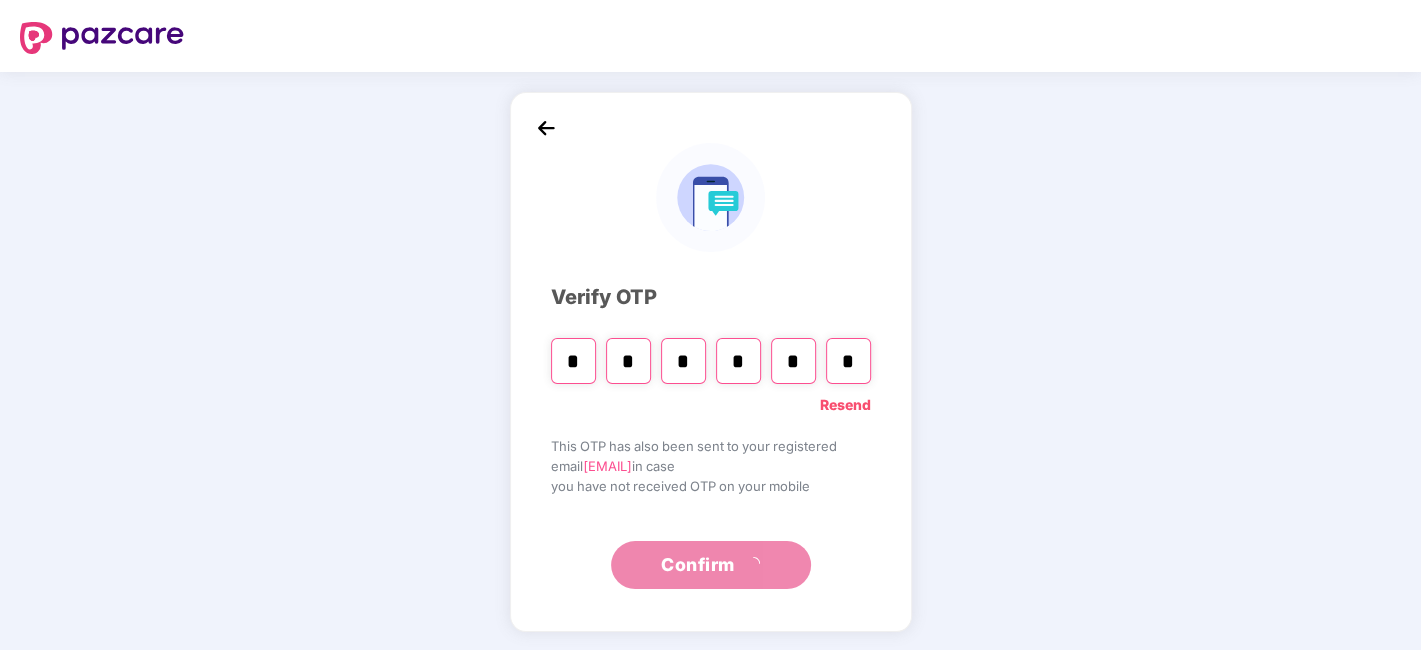 type on "*" 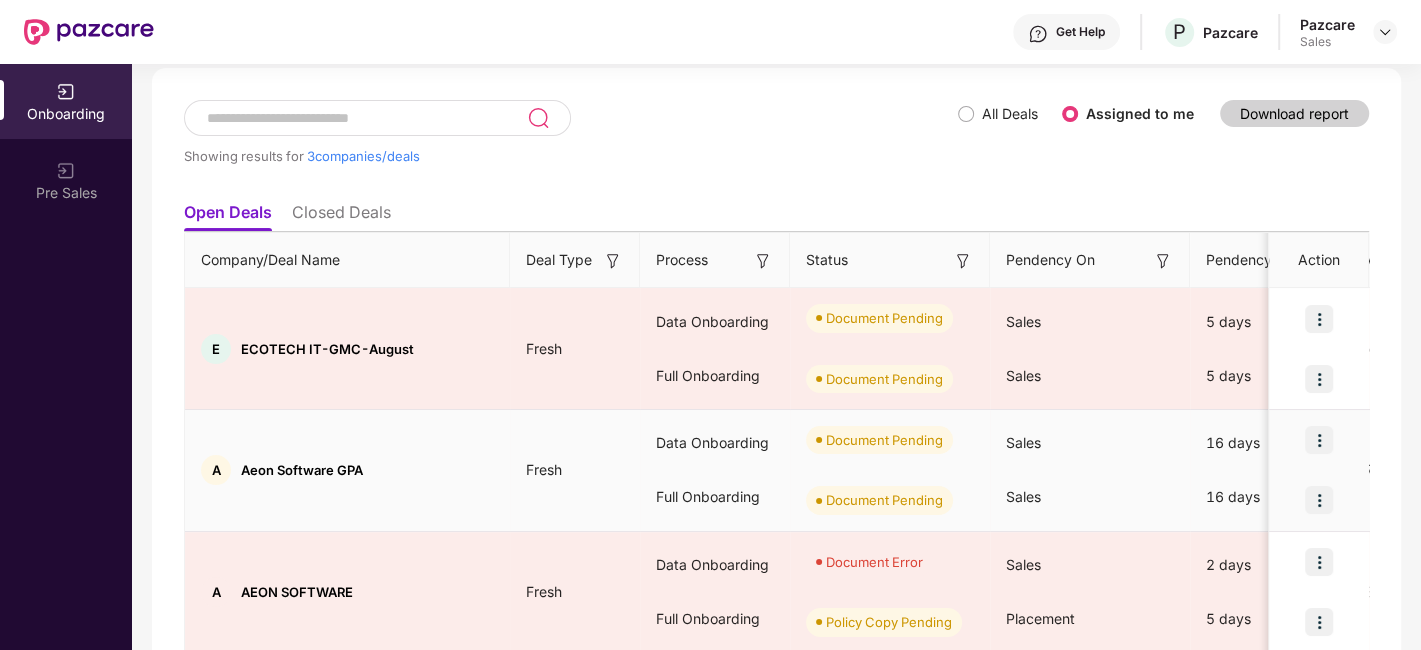 scroll, scrollTop: 170, scrollLeft: 0, axis: vertical 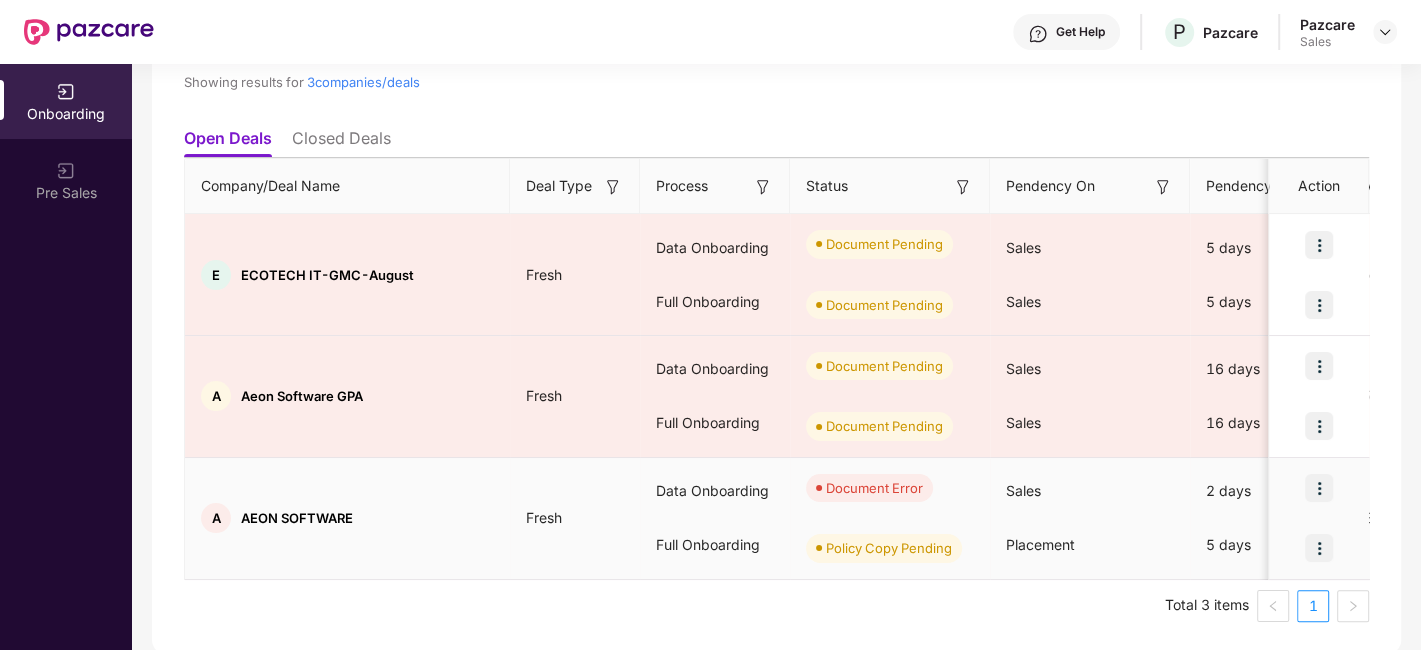 click at bounding box center (1319, 488) 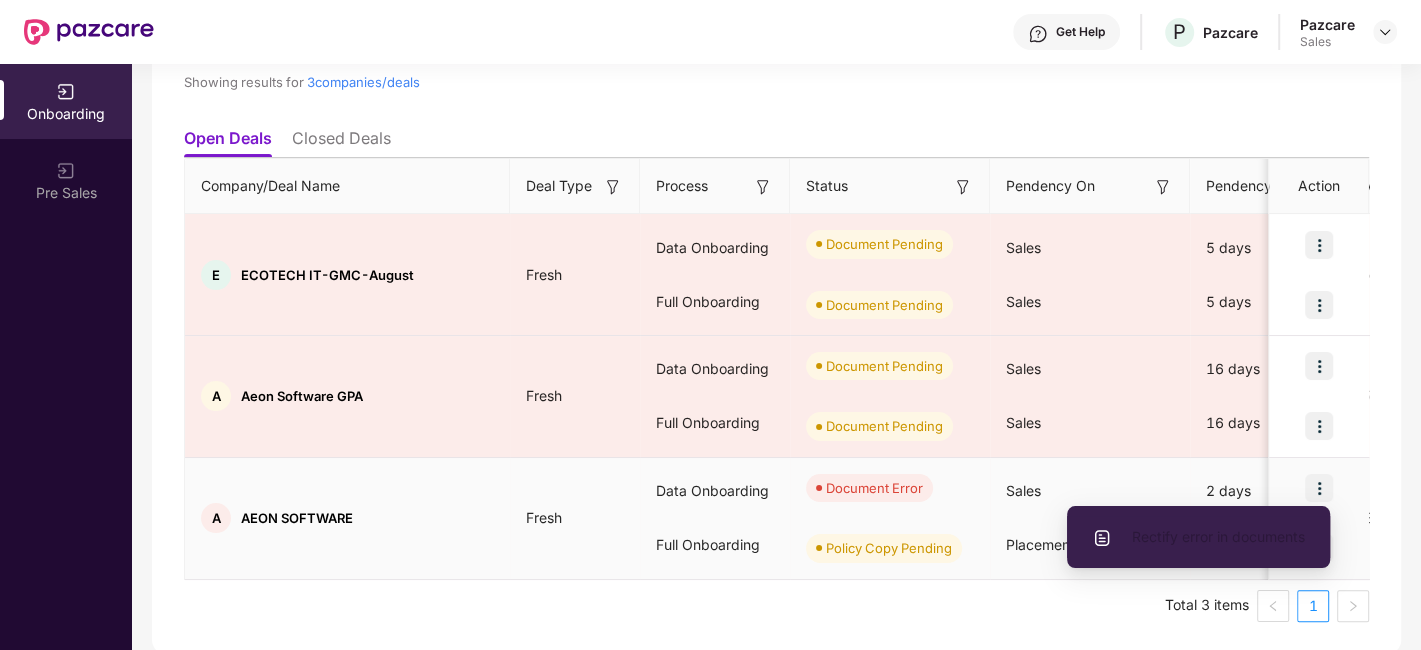 click on "Rectify error in documents" at bounding box center (1198, 537) 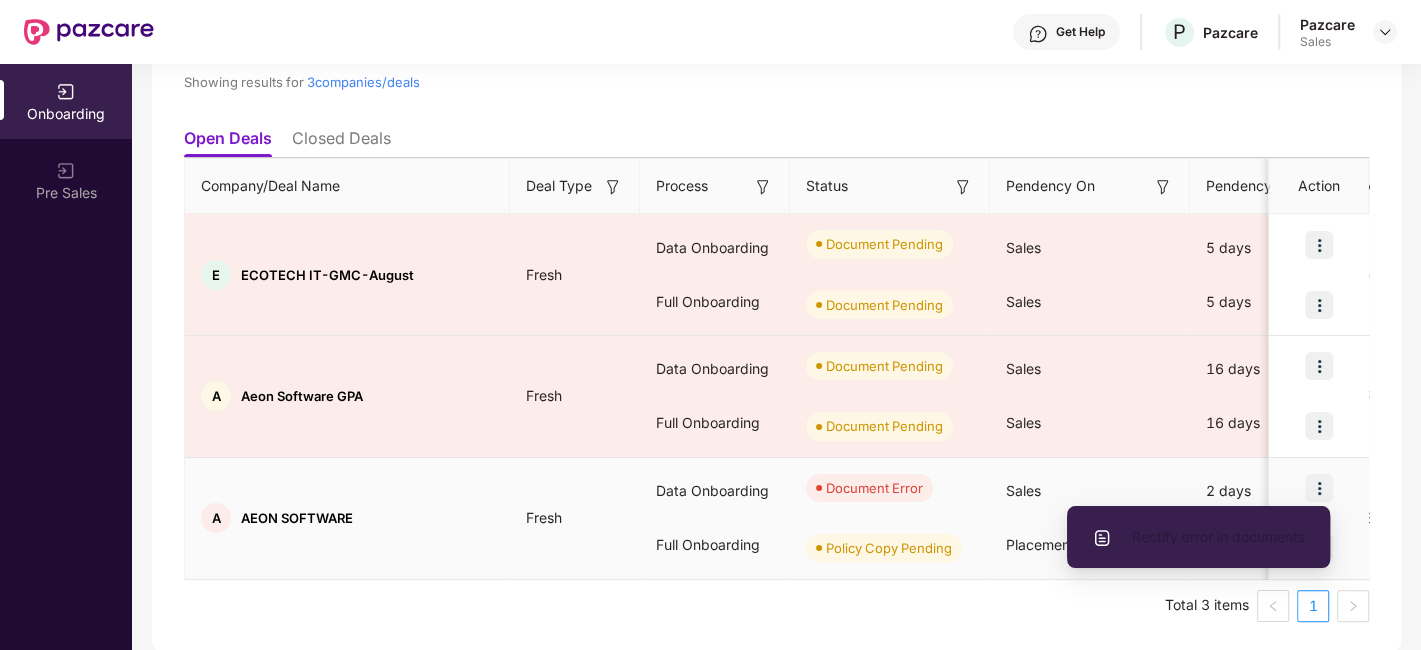 click on "Rectify error in documents" at bounding box center [1198, 537] 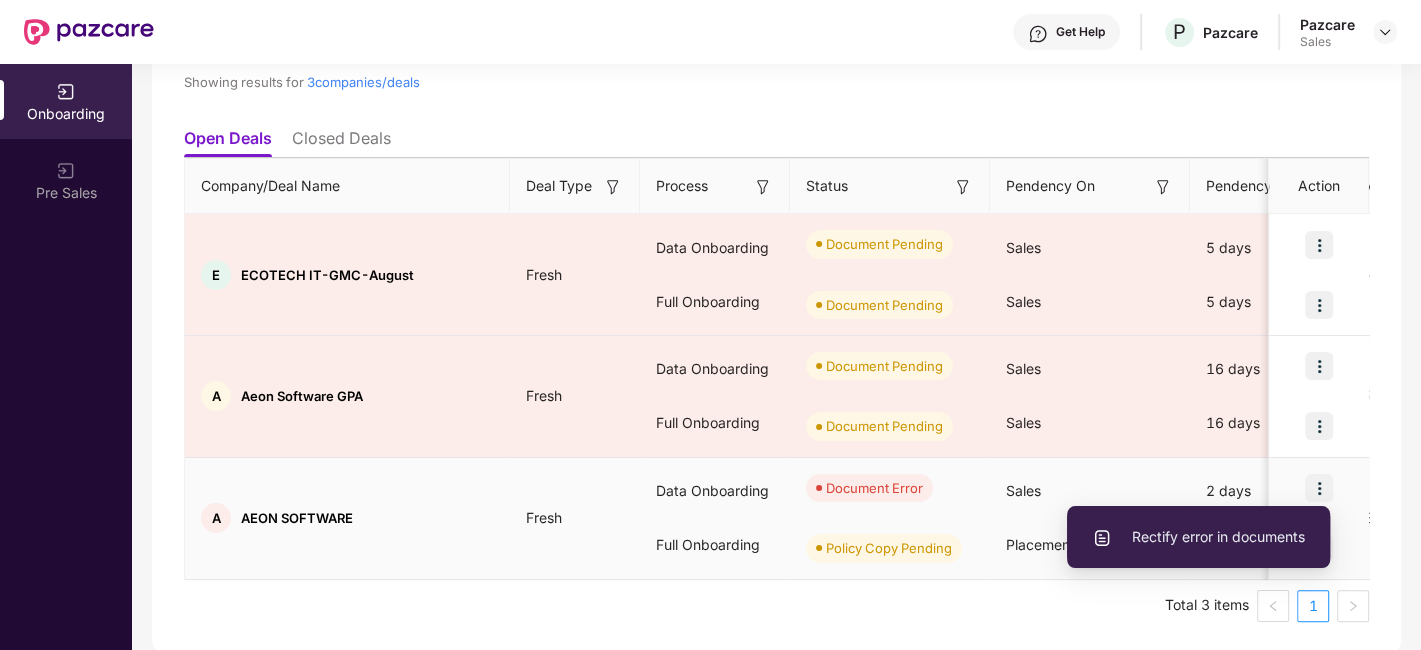 click on "Rectify error in documents" at bounding box center [1198, 537] 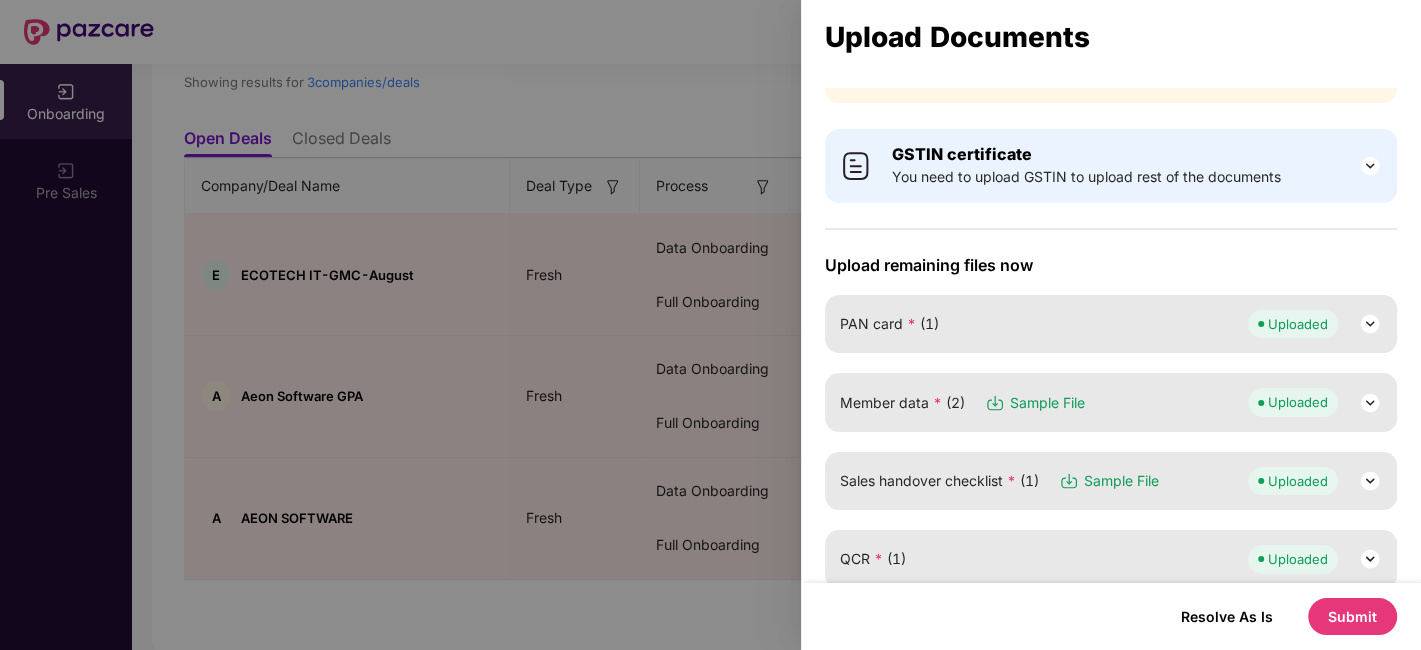 scroll, scrollTop: 111, scrollLeft: 0, axis: vertical 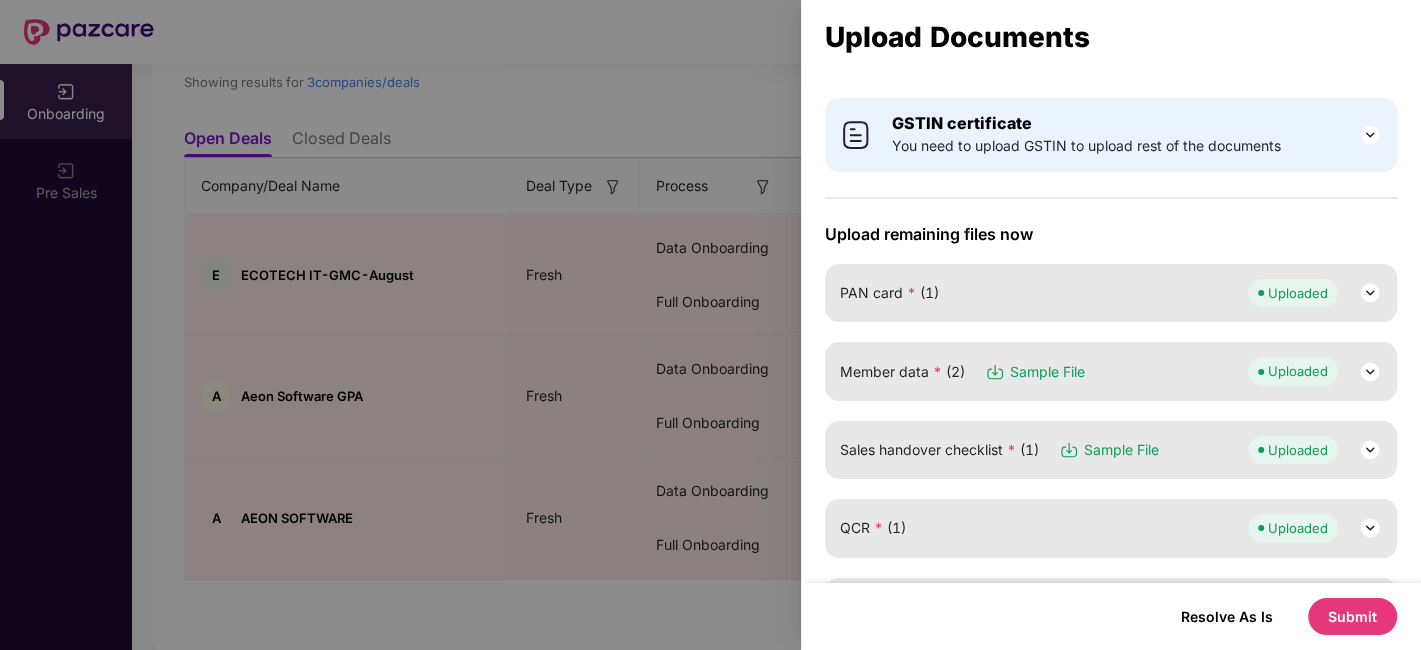click at bounding box center [1370, 372] 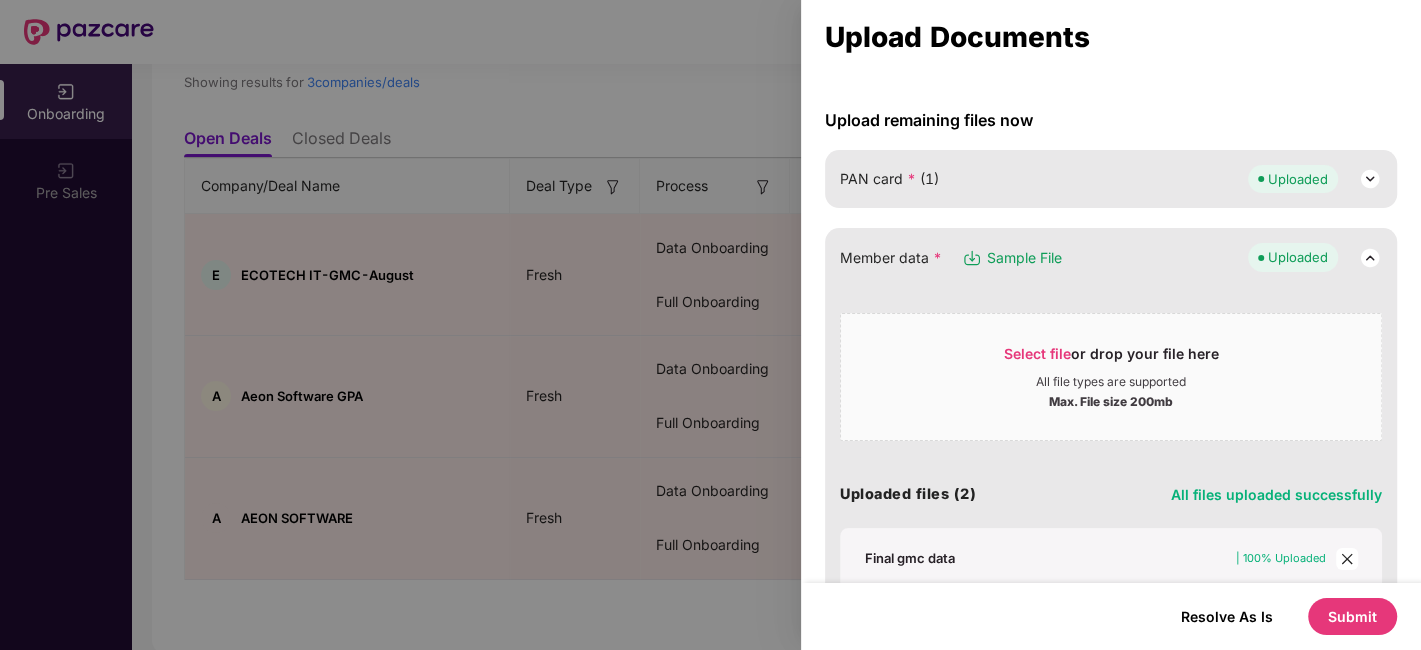 scroll, scrollTop: 444, scrollLeft: 0, axis: vertical 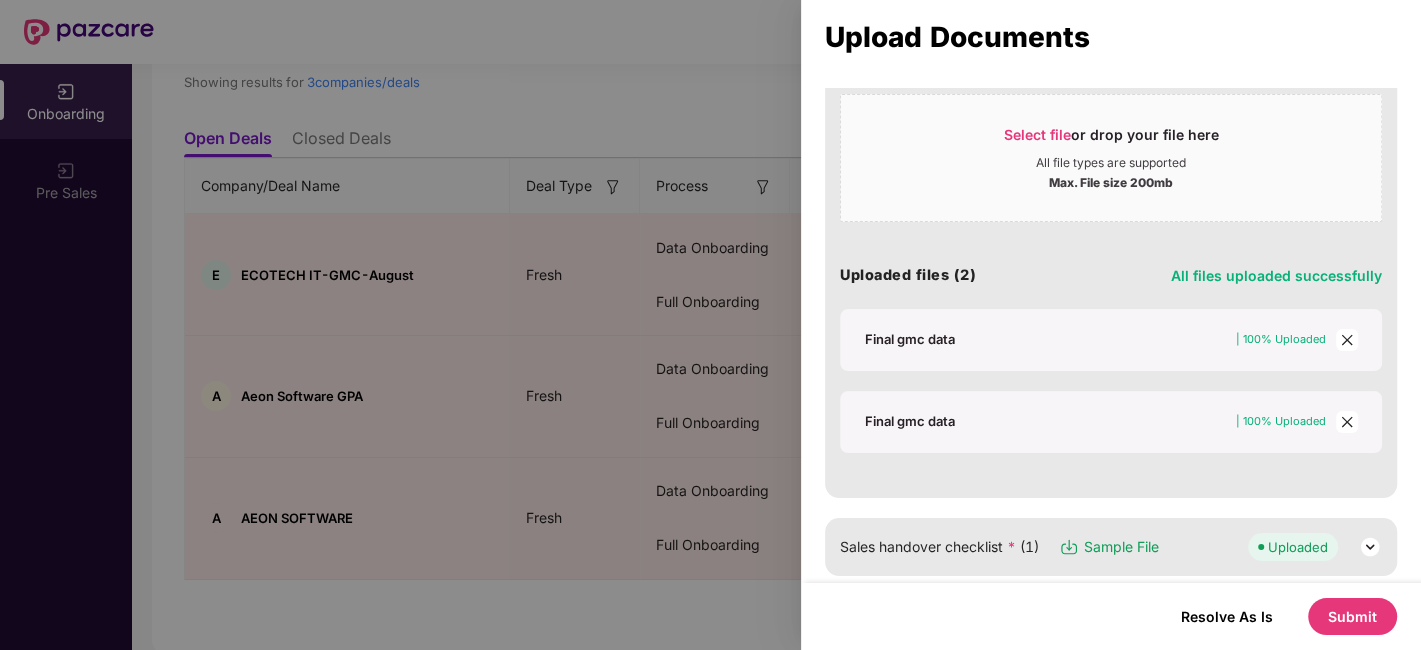 click 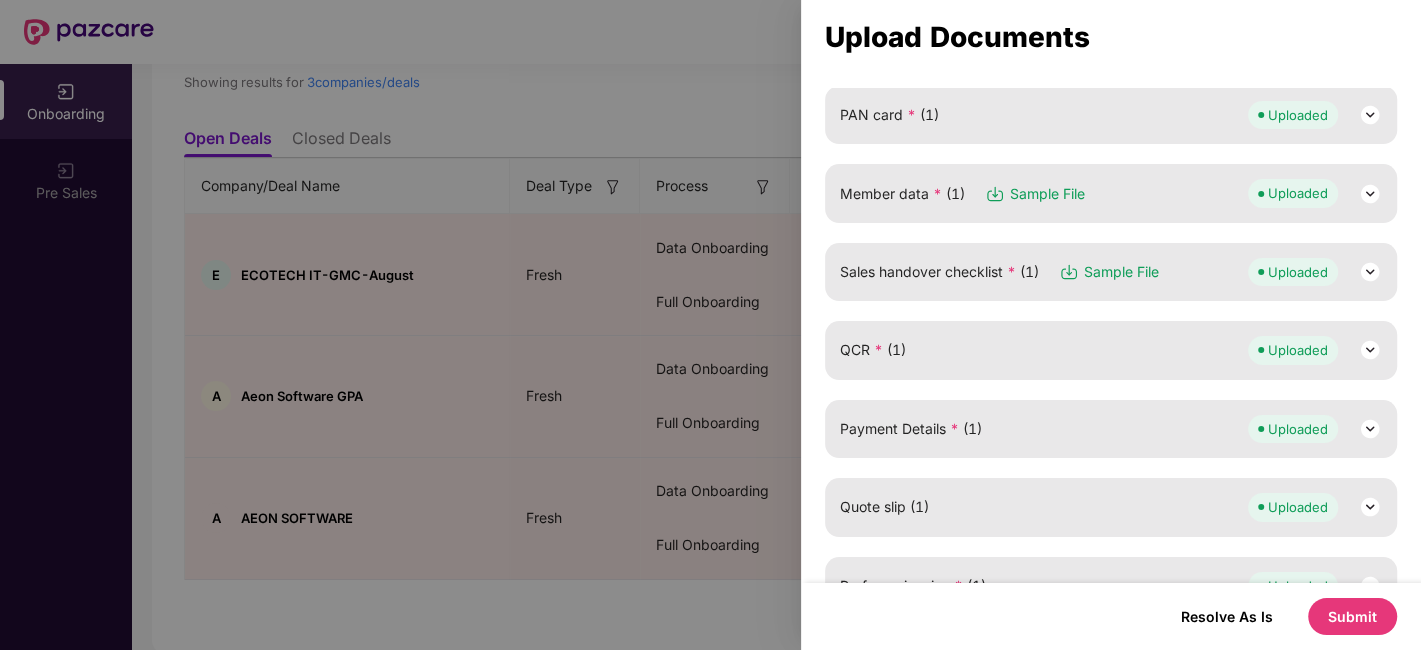 scroll, scrollTop: 222, scrollLeft: 0, axis: vertical 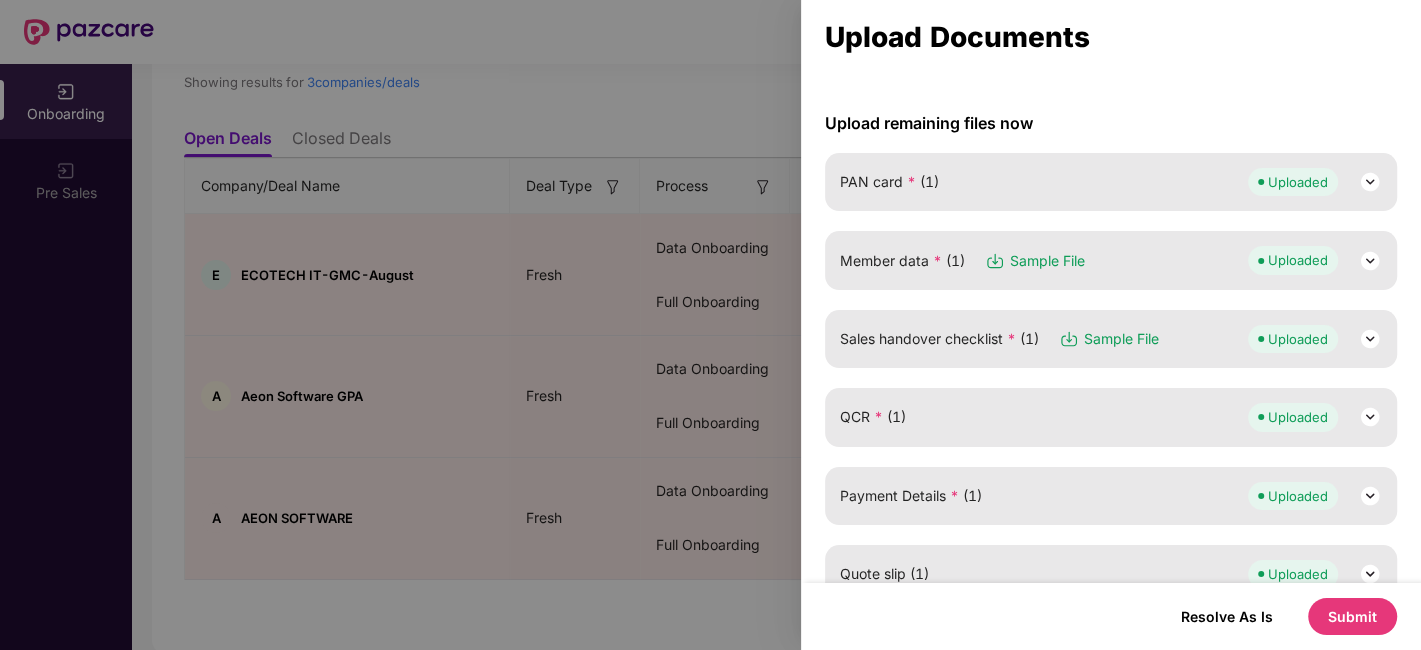 click at bounding box center (1370, 261) 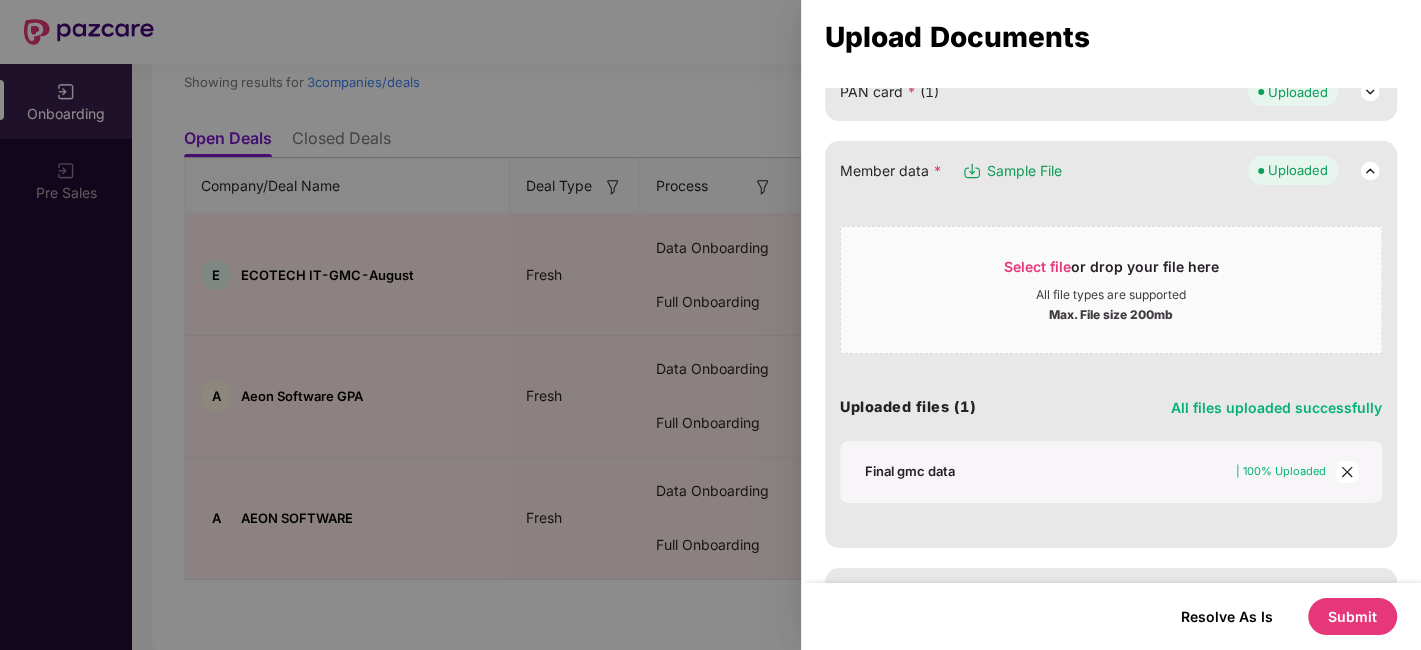 scroll, scrollTop: 333, scrollLeft: 0, axis: vertical 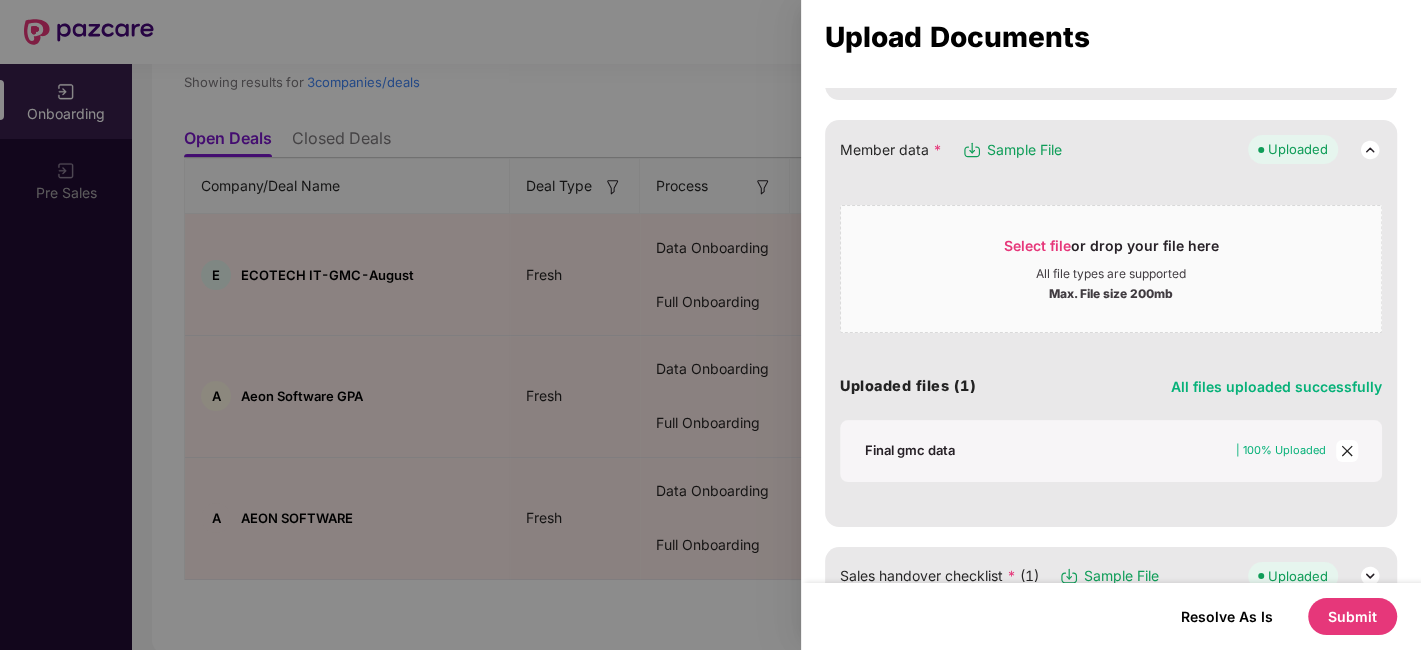 click 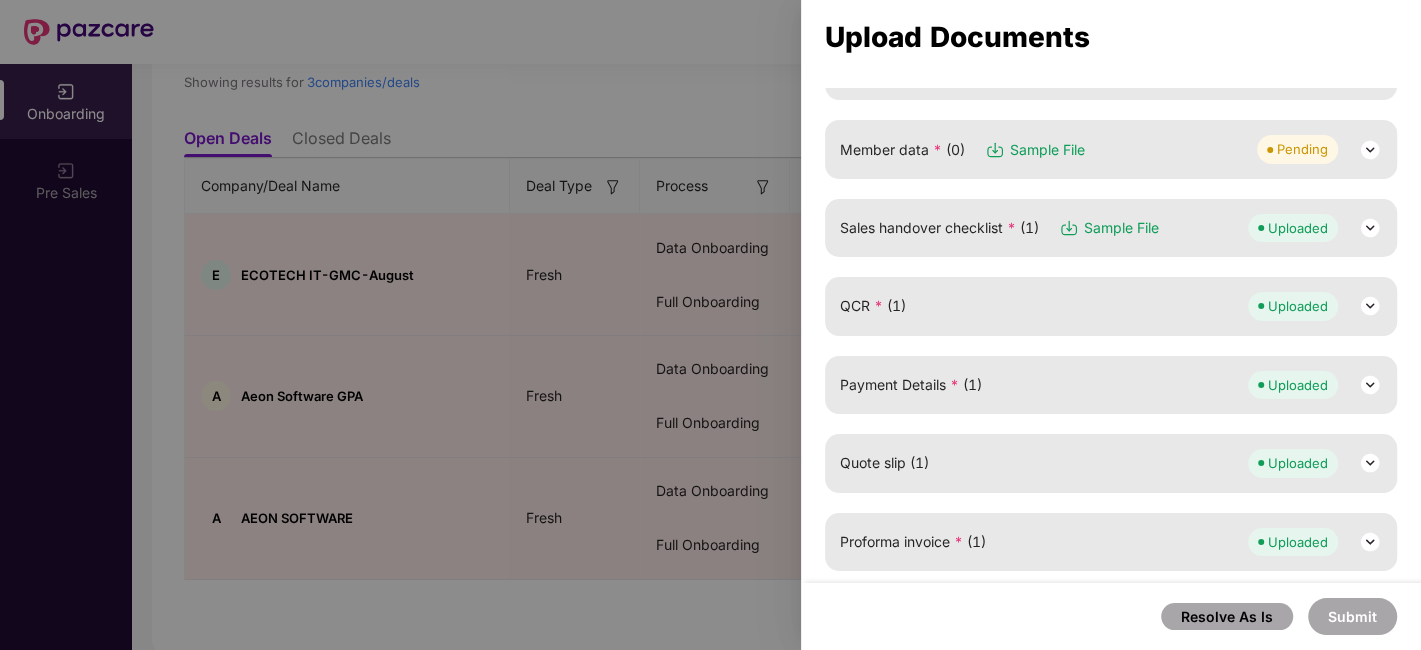 click at bounding box center (1370, 150) 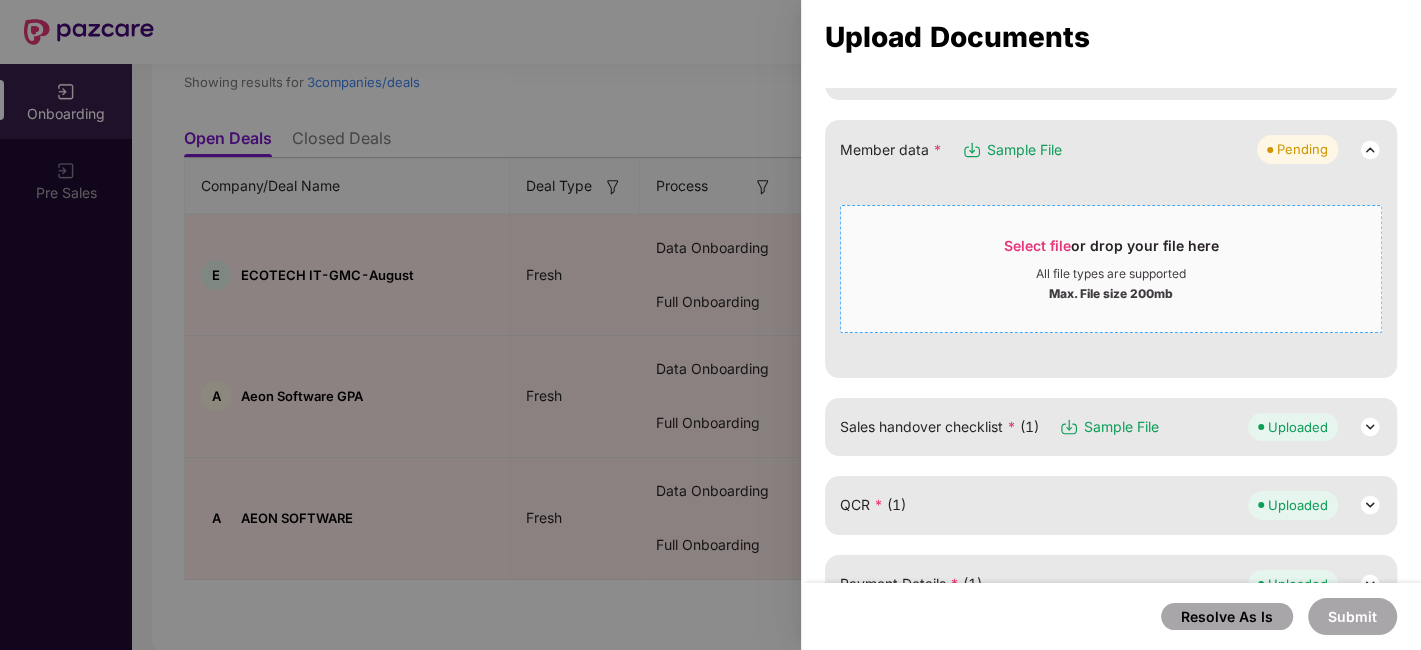 click on "Select file" at bounding box center [1037, 245] 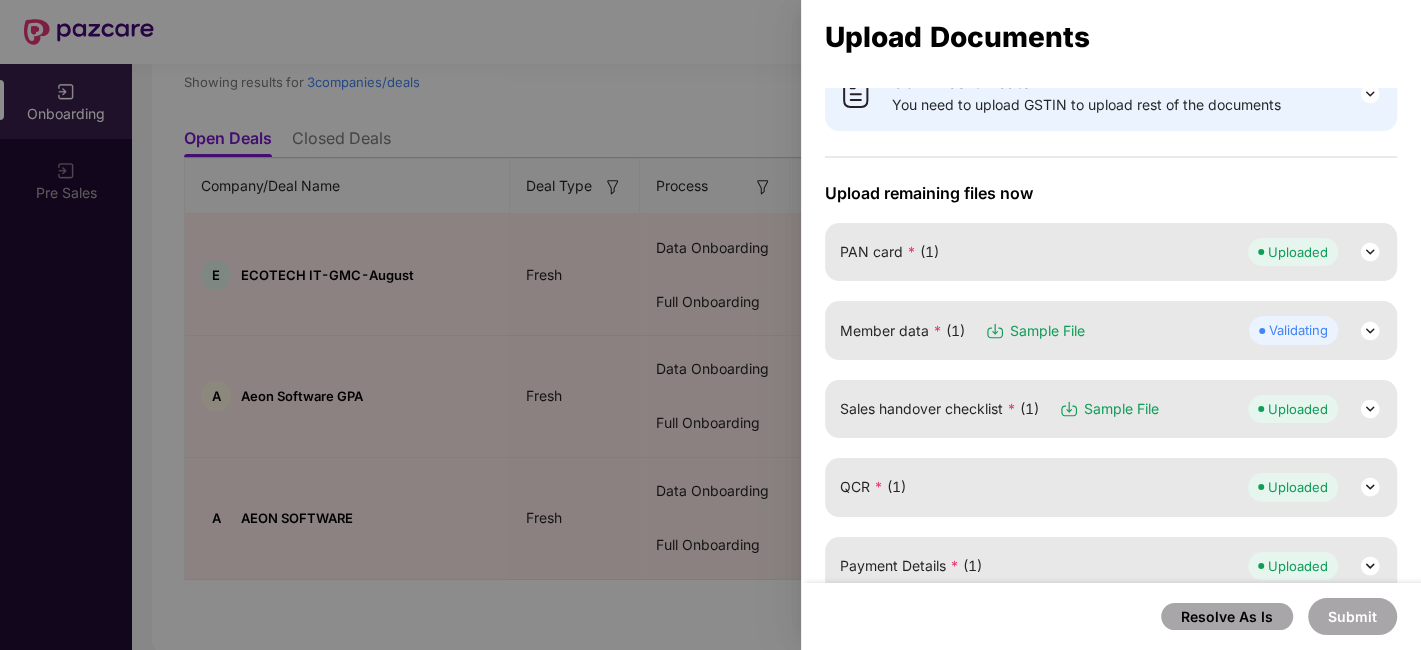 scroll, scrollTop: 222, scrollLeft: 0, axis: vertical 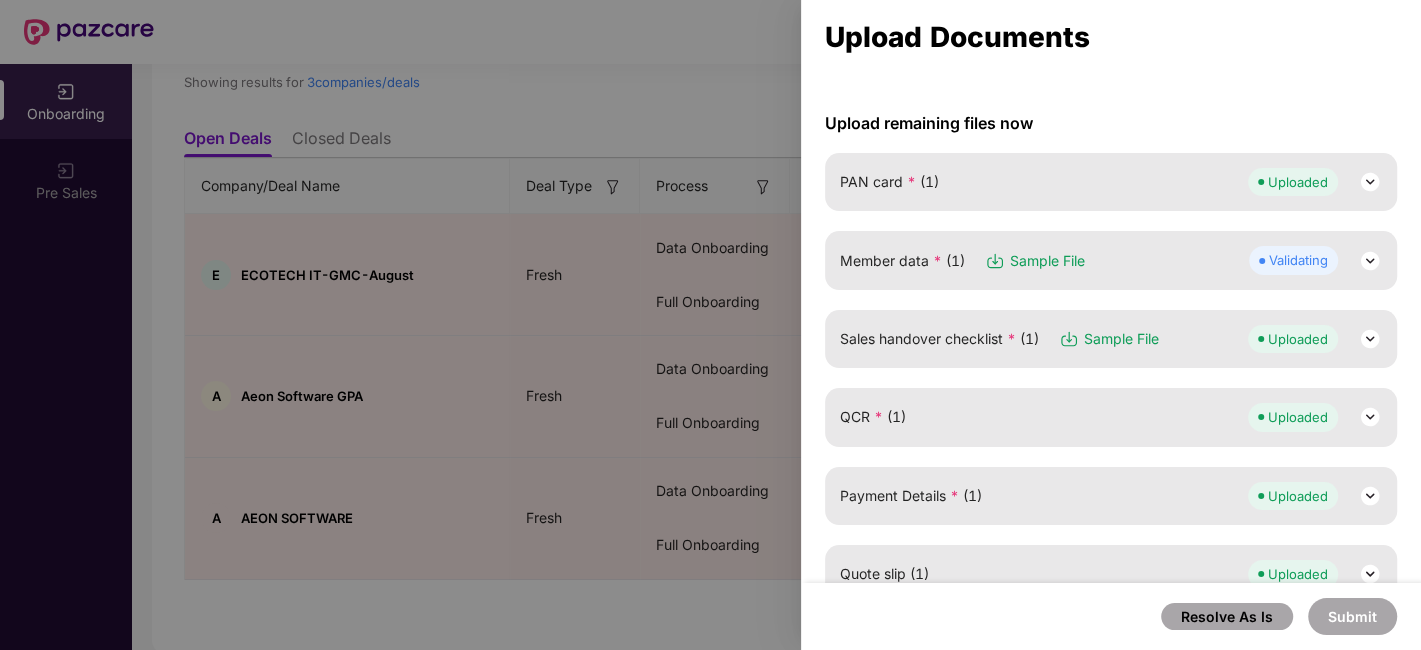 click at bounding box center [1370, 261] 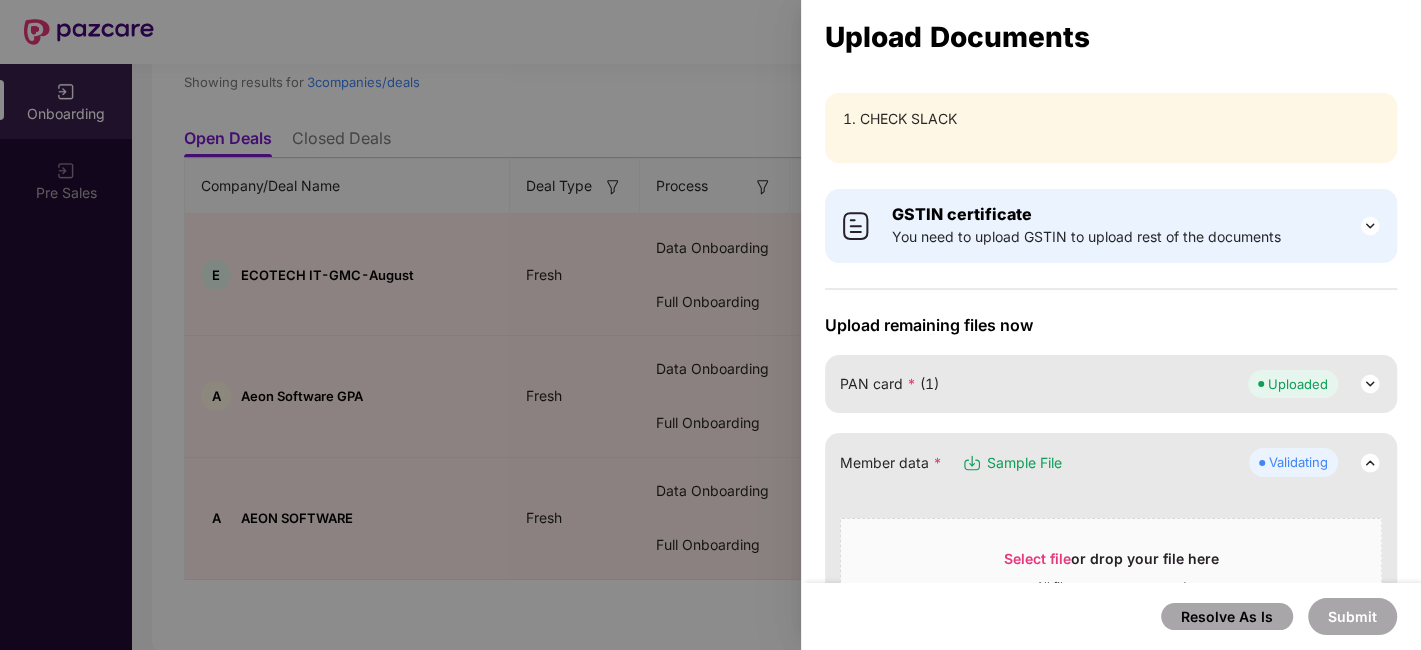 scroll, scrollTop: 0, scrollLeft: 0, axis: both 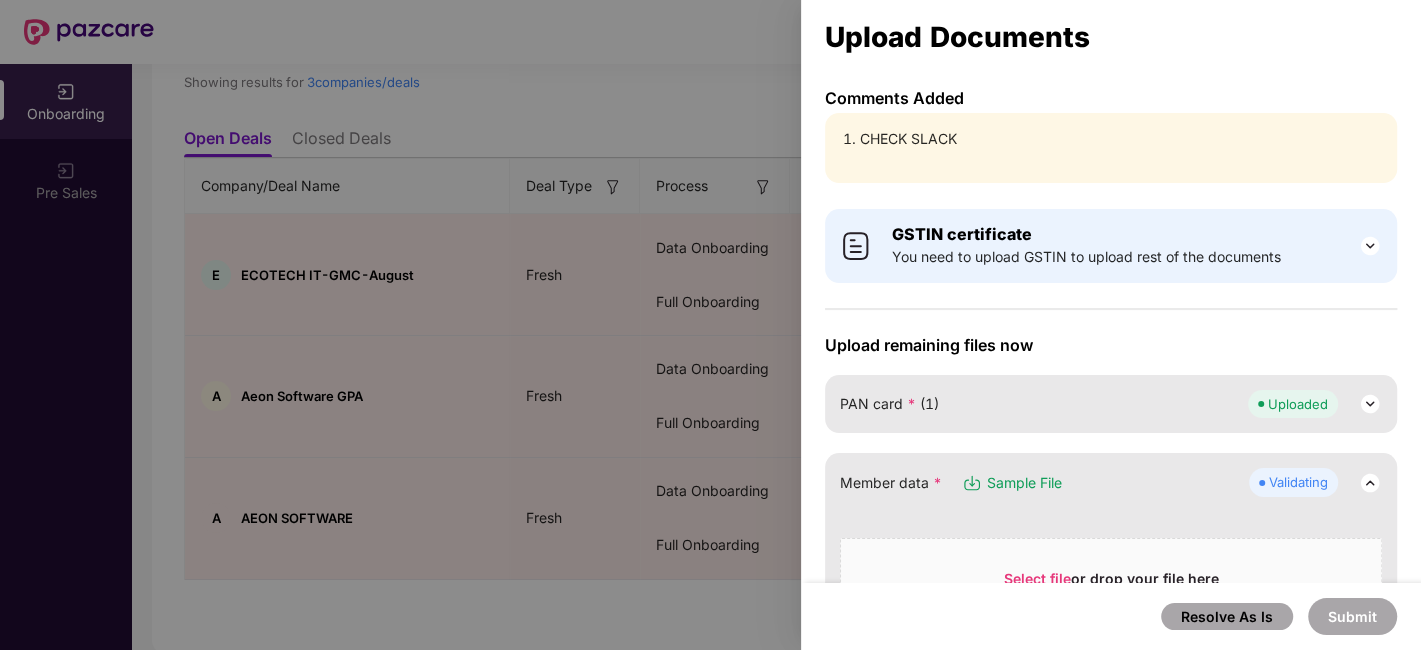 click on "CHECK SLACK" at bounding box center [1121, 139] 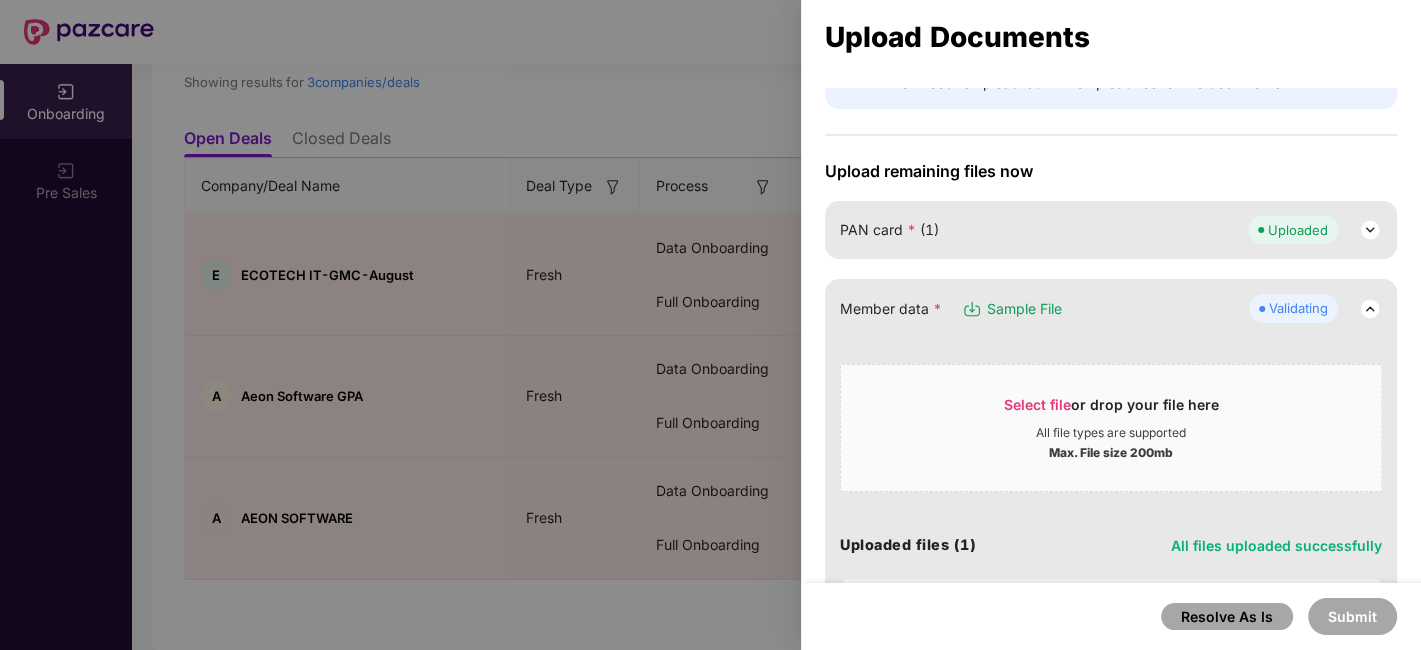 scroll, scrollTop: 222, scrollLeft: 0, axis: vertical 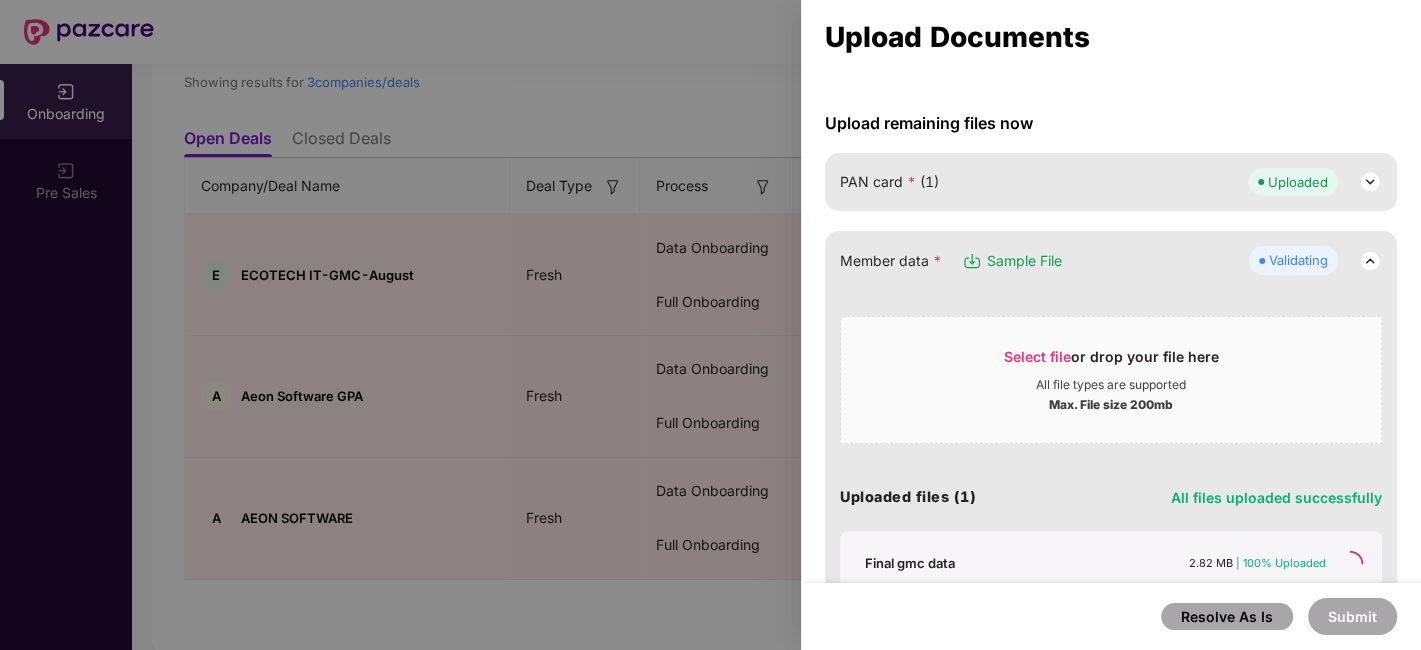 click at bounding box center (710, 325) 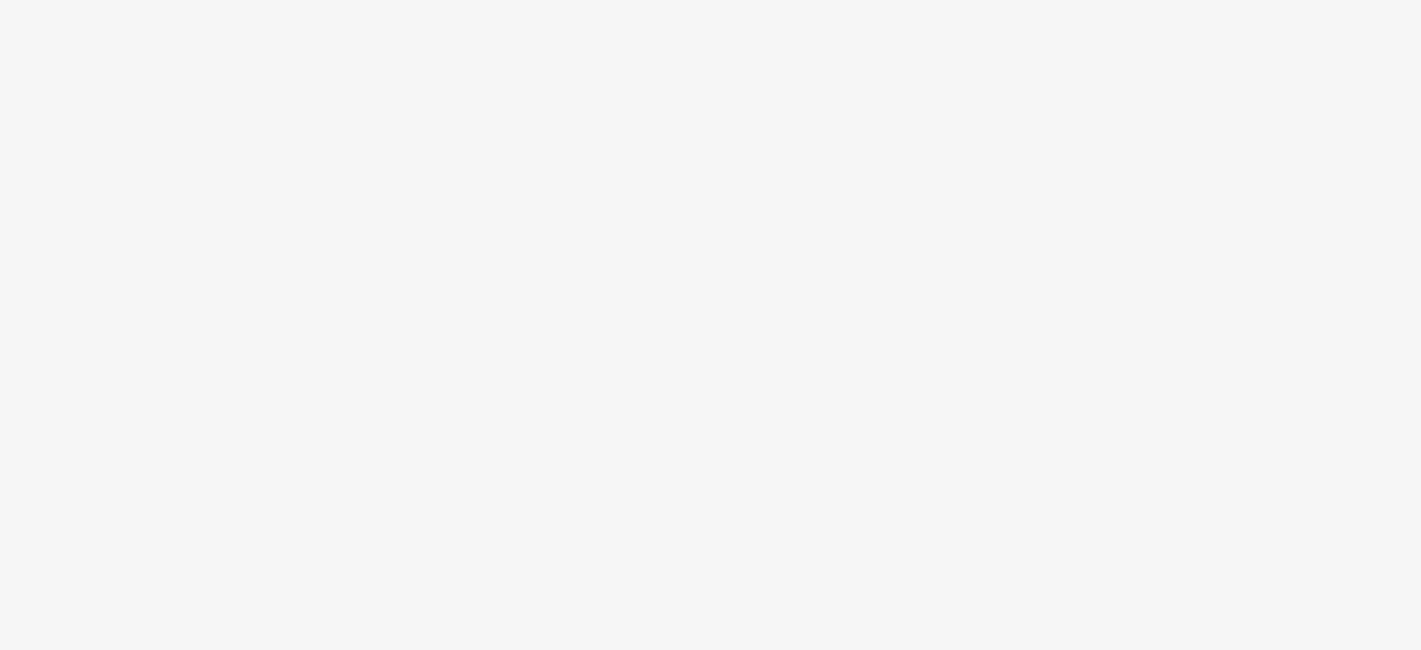 scroll, scrollTop: 0, scrollLeft: 0, axis: both 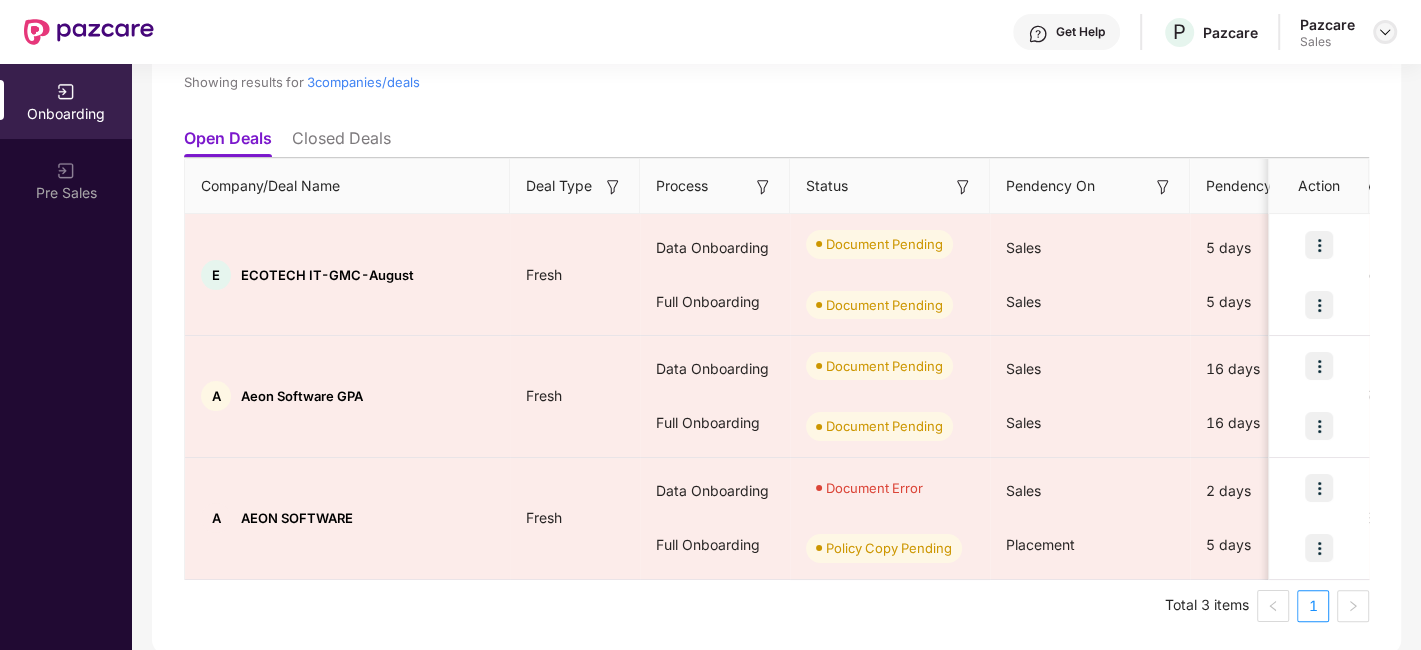 click at bounding box center (1385, 32) 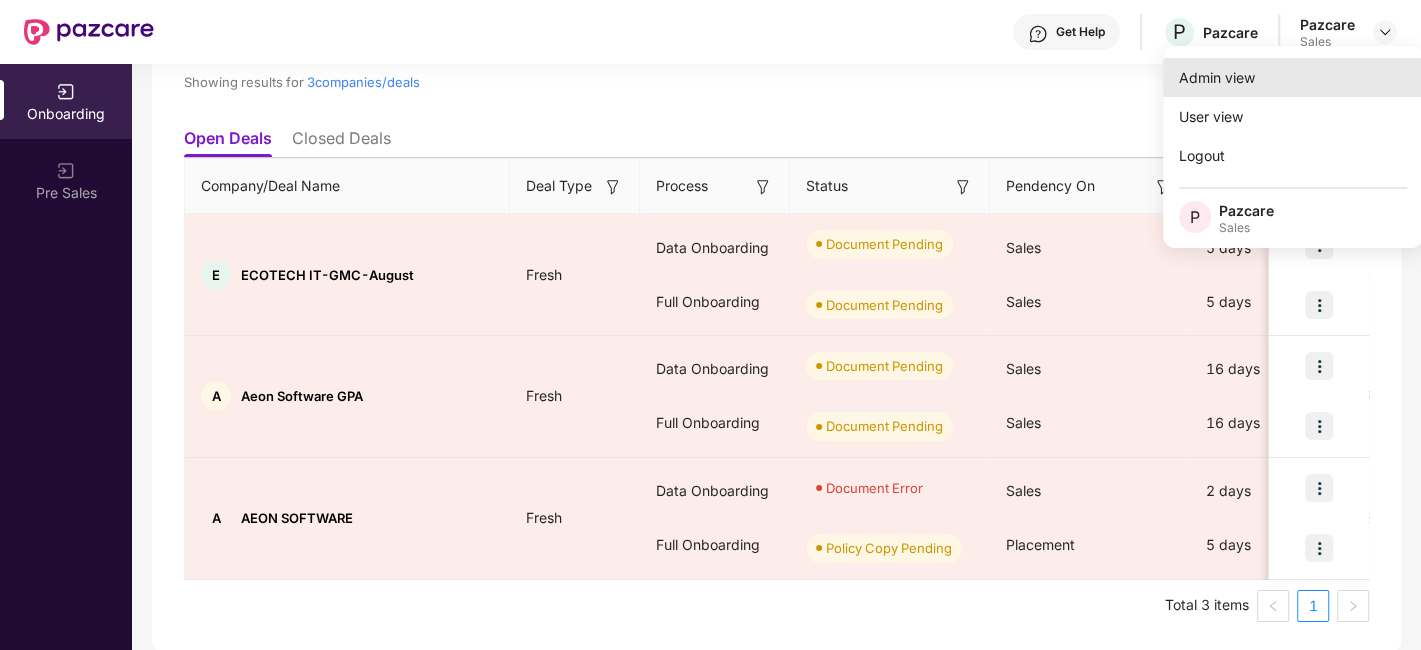 click on "Admin view" at bounding box center [1293, 77] 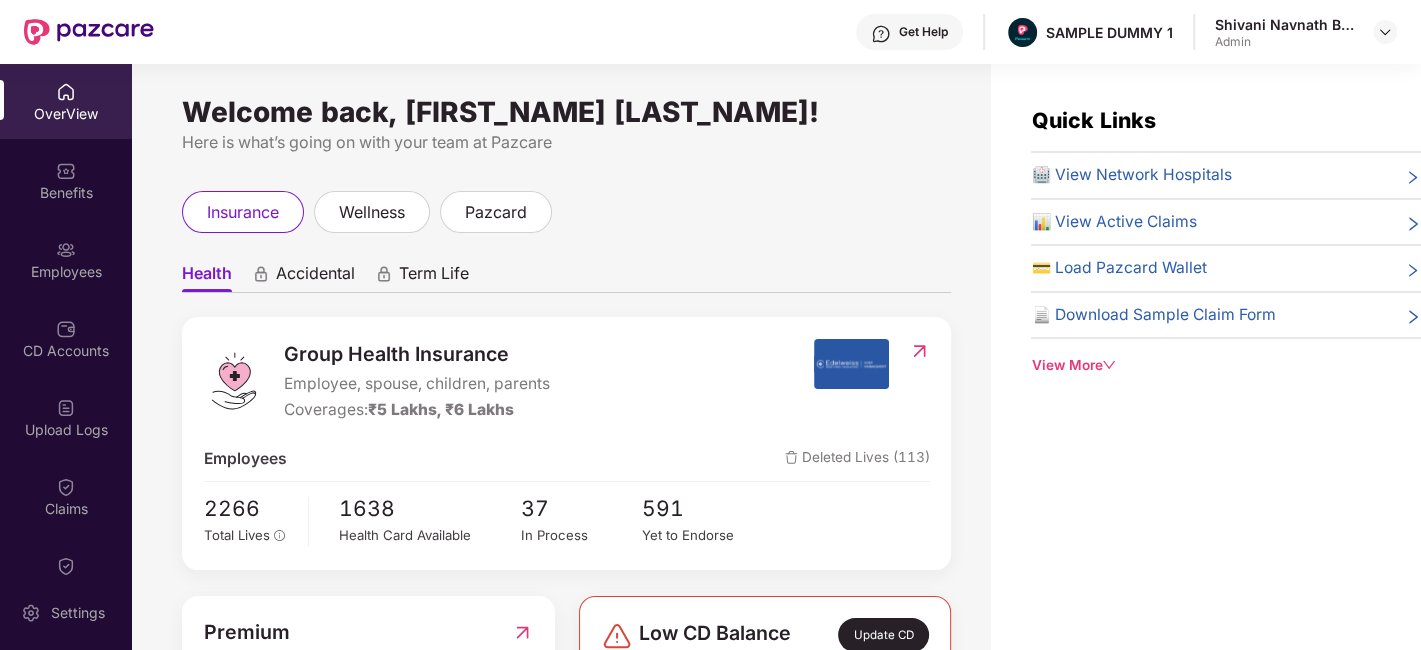 click on "Health" at bounding box center (207, 277) 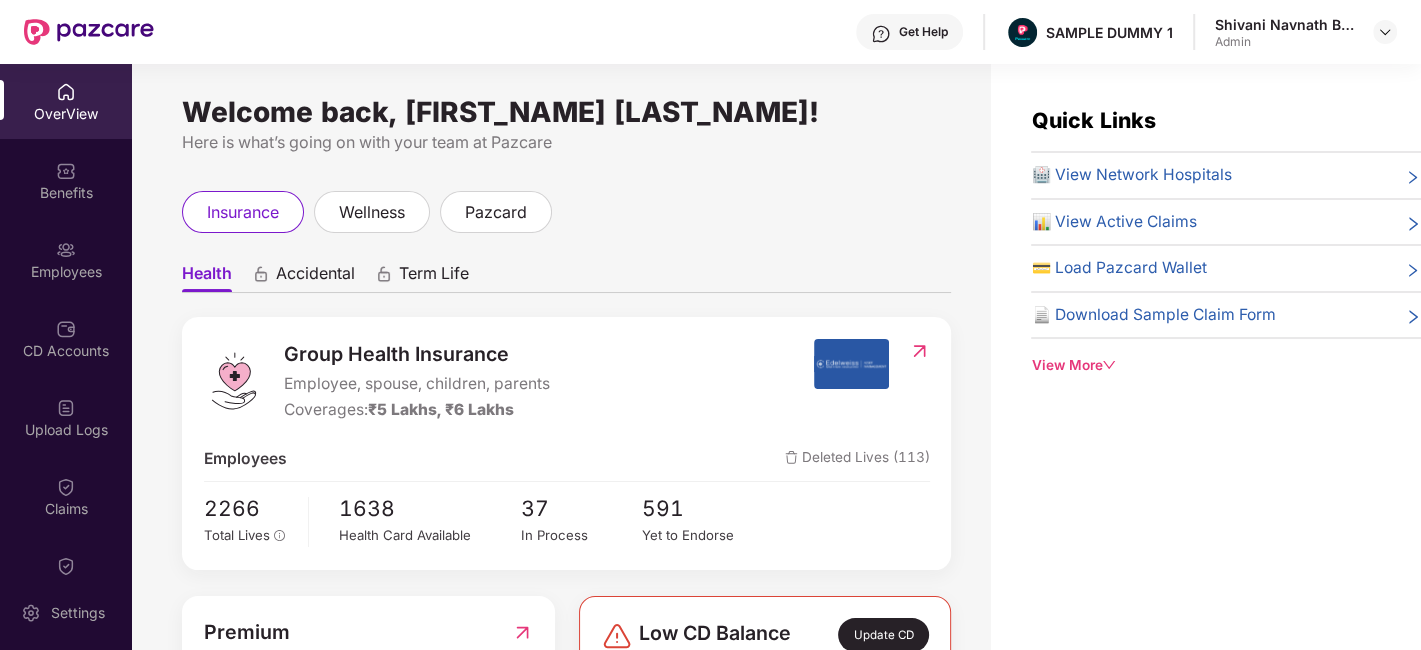 click on "Accidental" at bounding box center [315, 277] 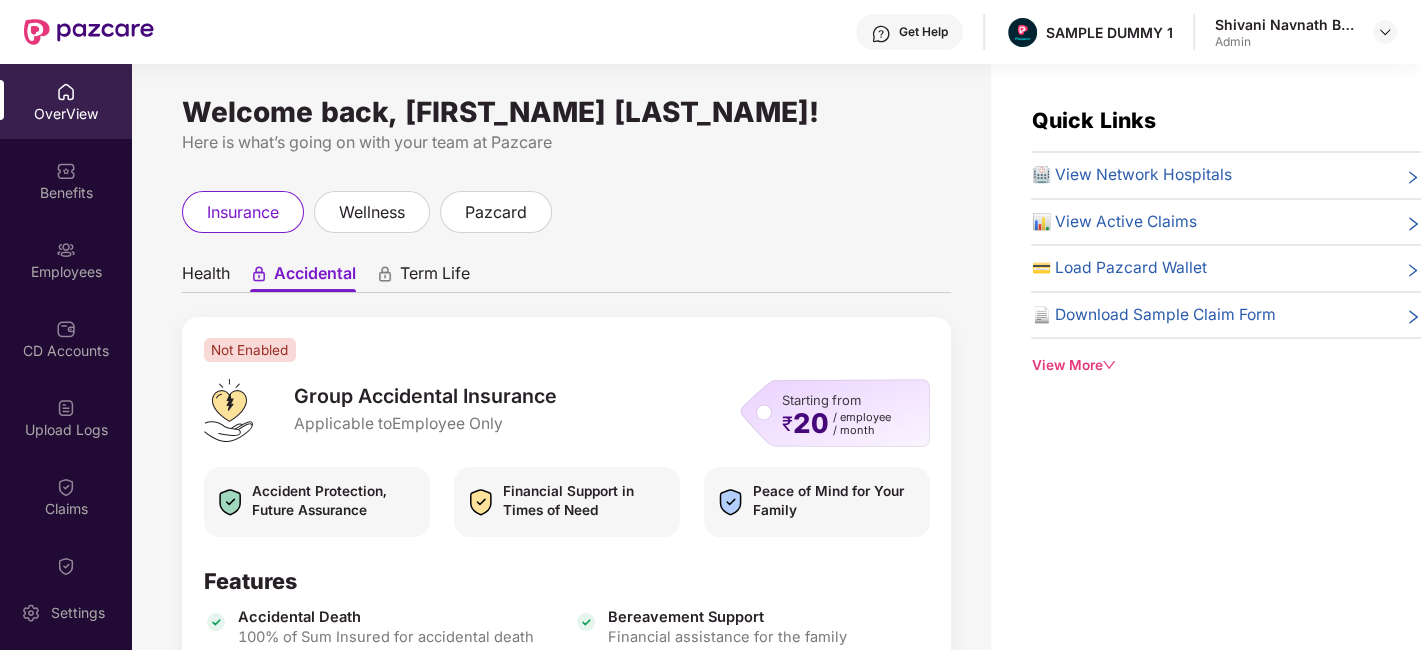 click on "Term Life" at bounding box center [435, 277] 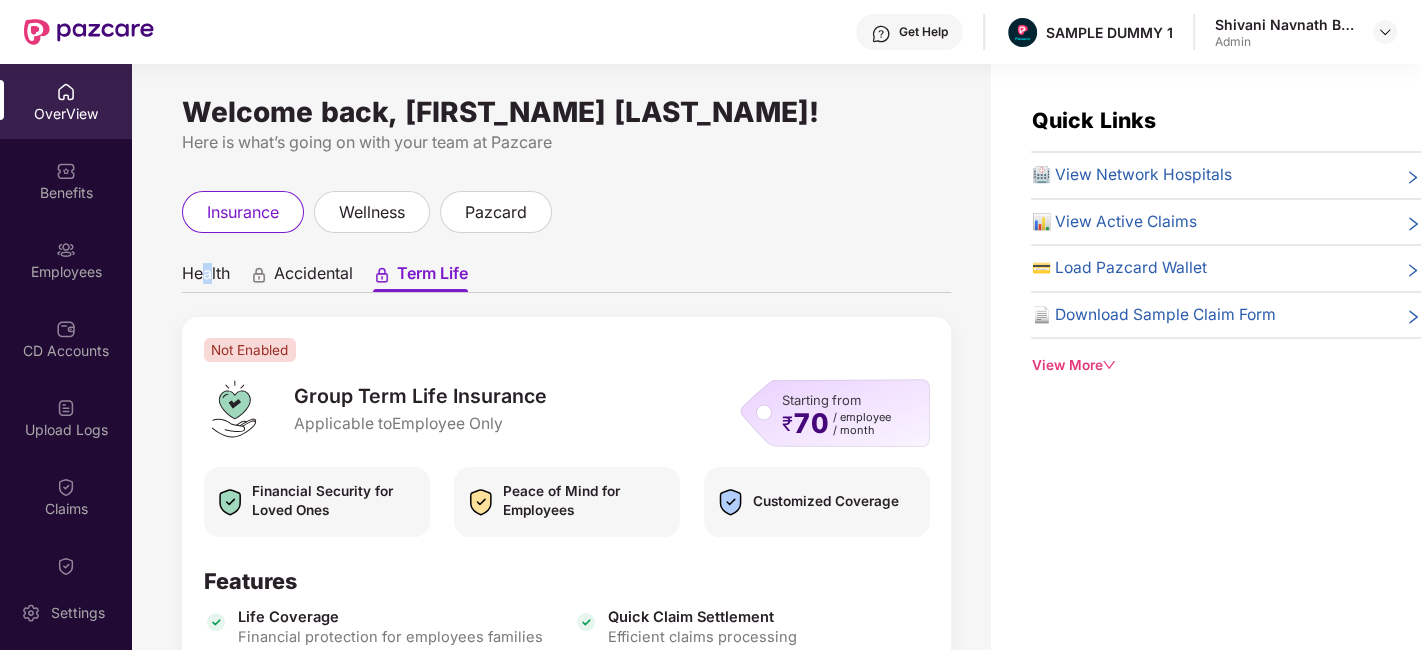 click on "Health" at bounding box center [206, 277] 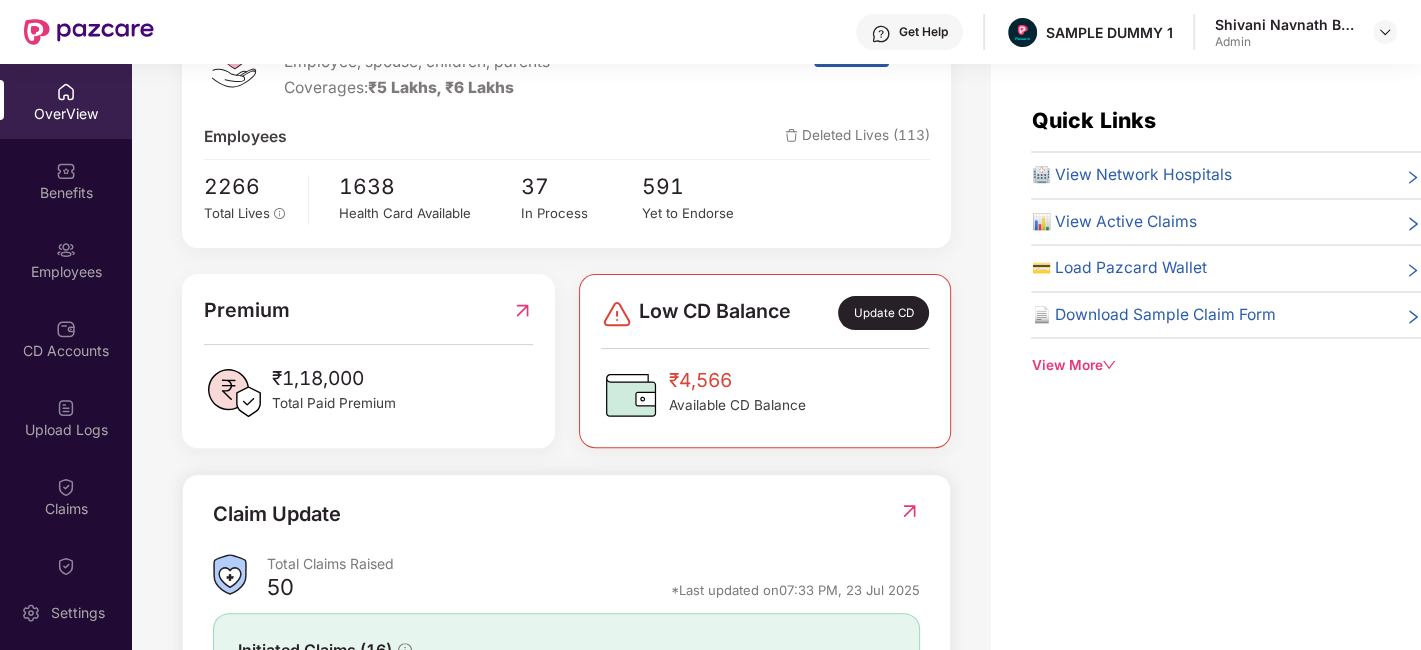 scroll, scrollTop: 444, scrollLeft: 0, axis: vertical 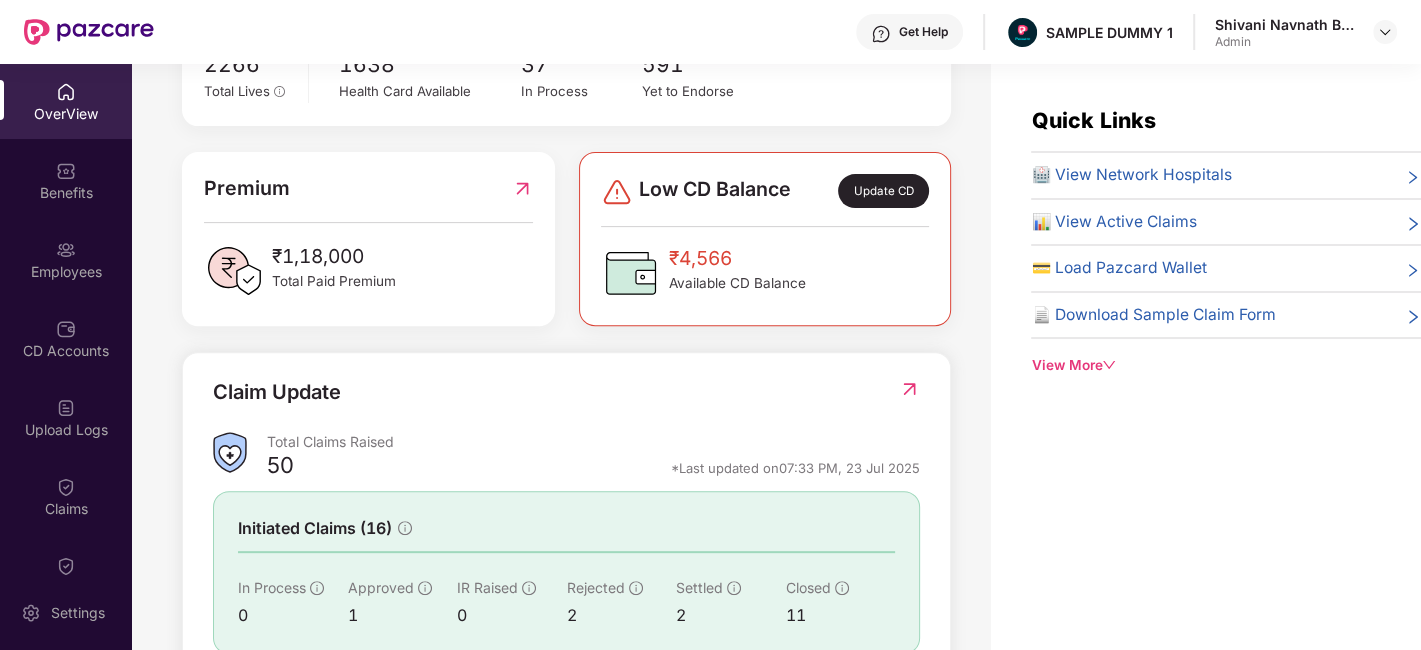 click on "Update CD" at bounding box center [883, 191] 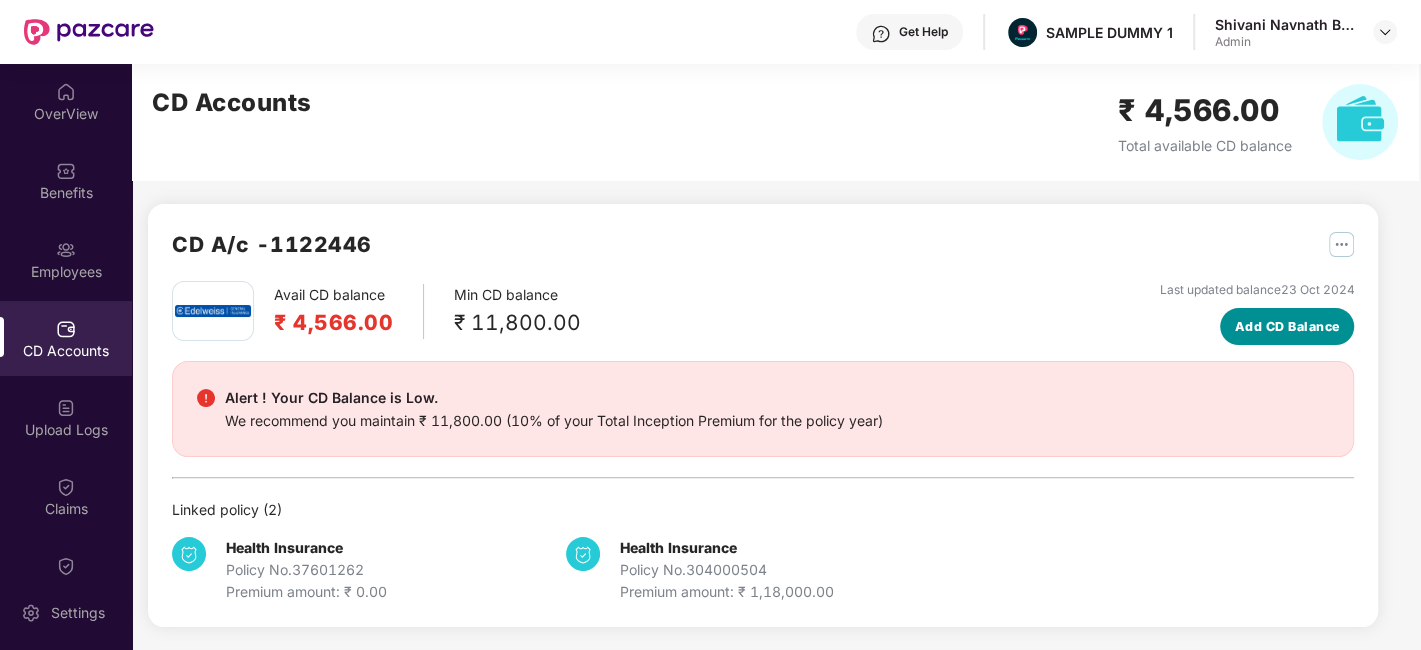 click on "Add CD Balance" at bounding box center (1287, 327) 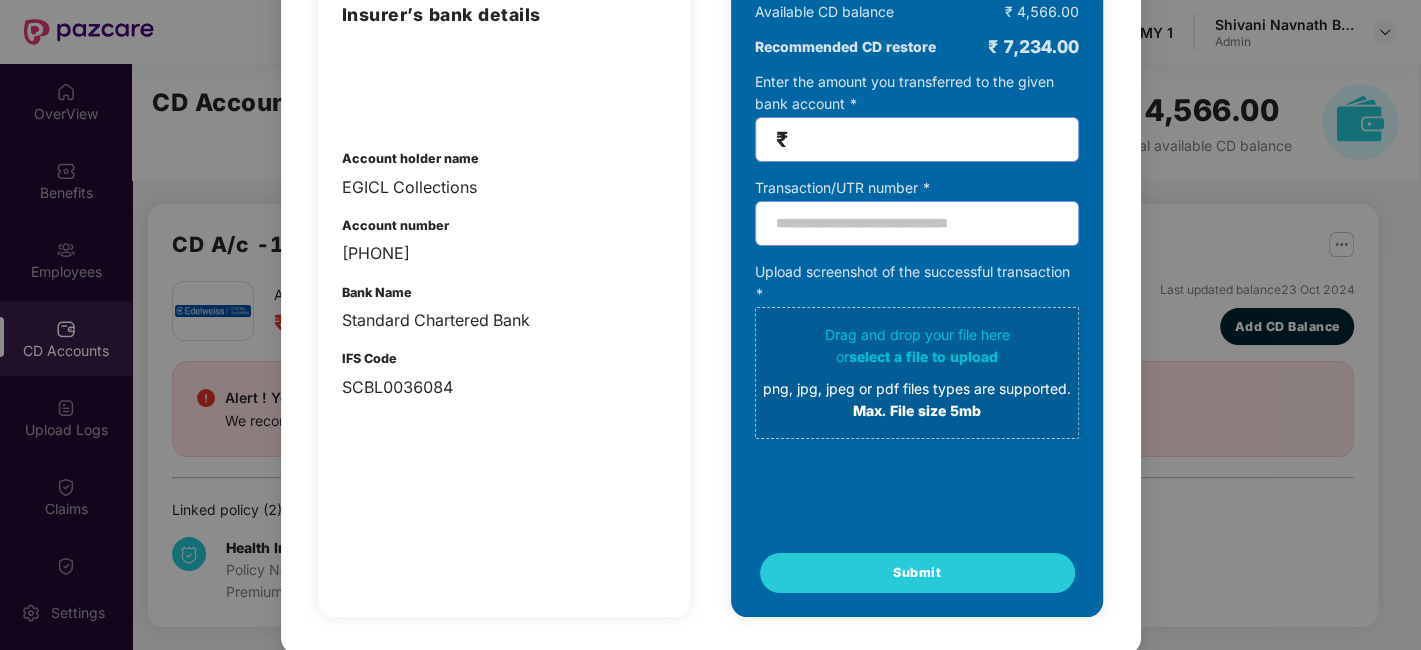 scroll, scrollTop: 219, scrollLeft: 0, axis: vertical 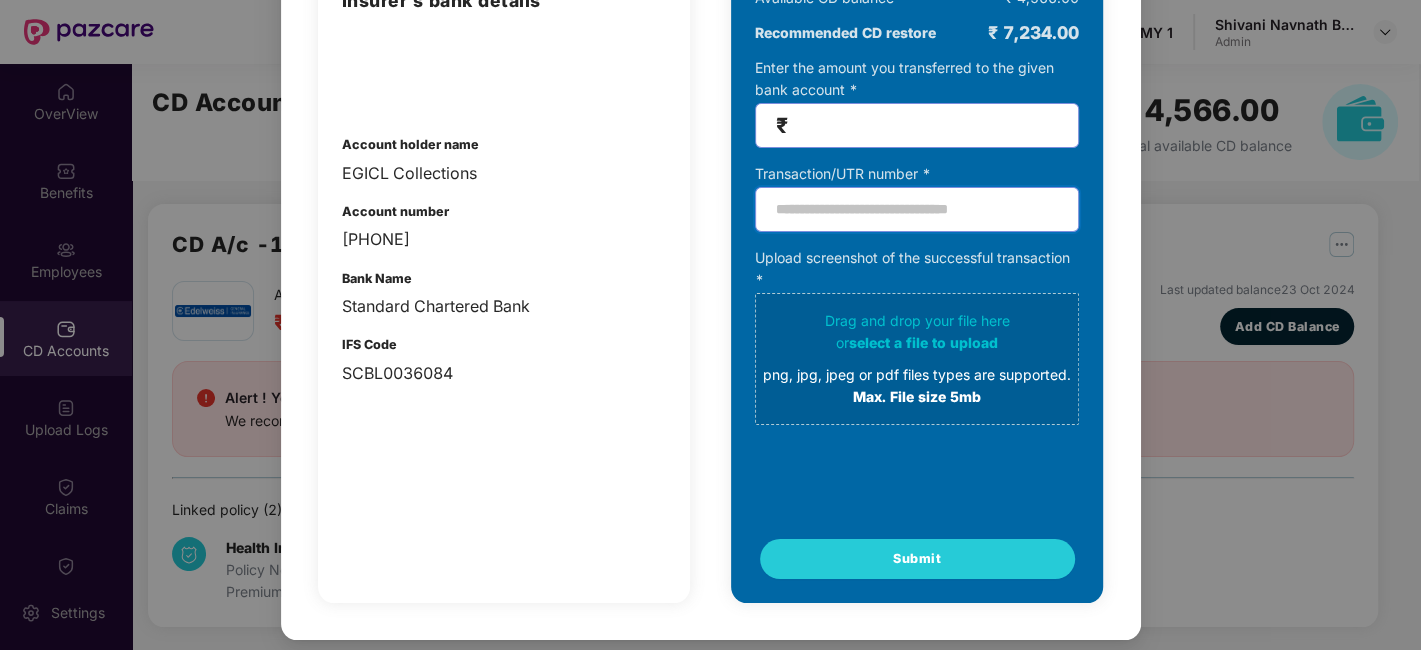 click at bounding box center (917, 209) 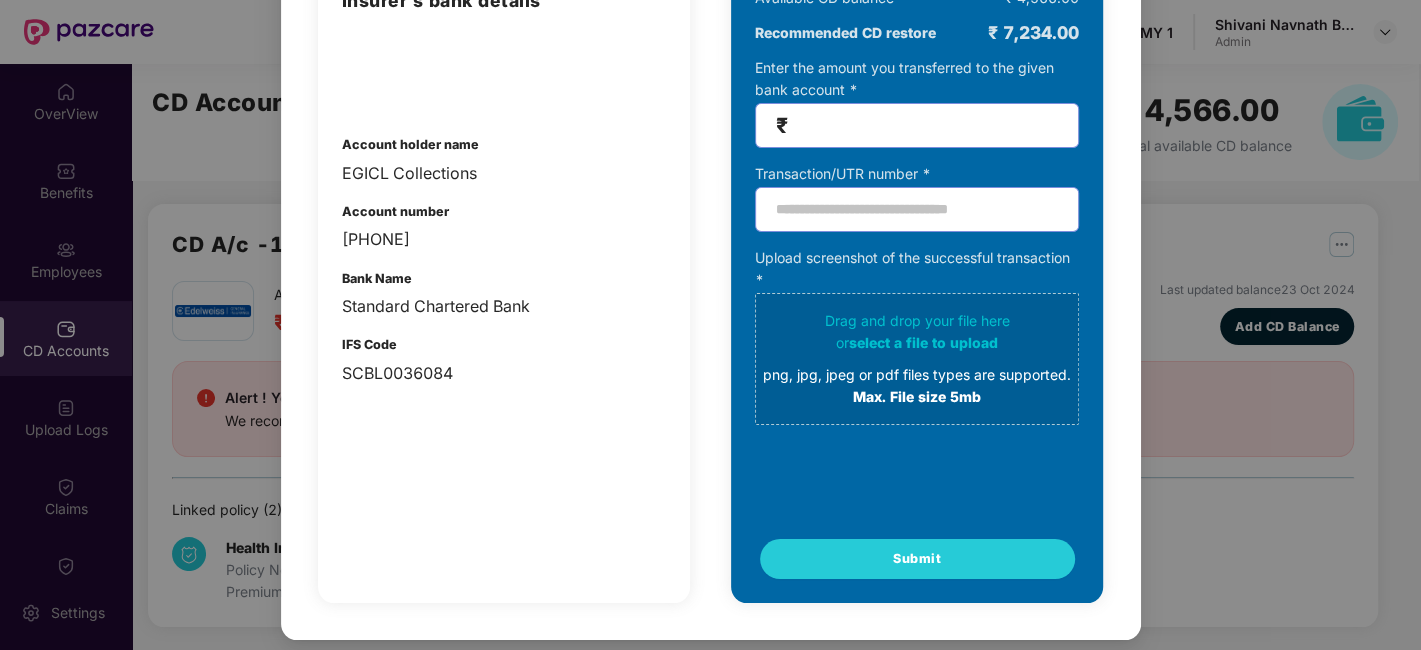 click at bounding box center [925, 125] 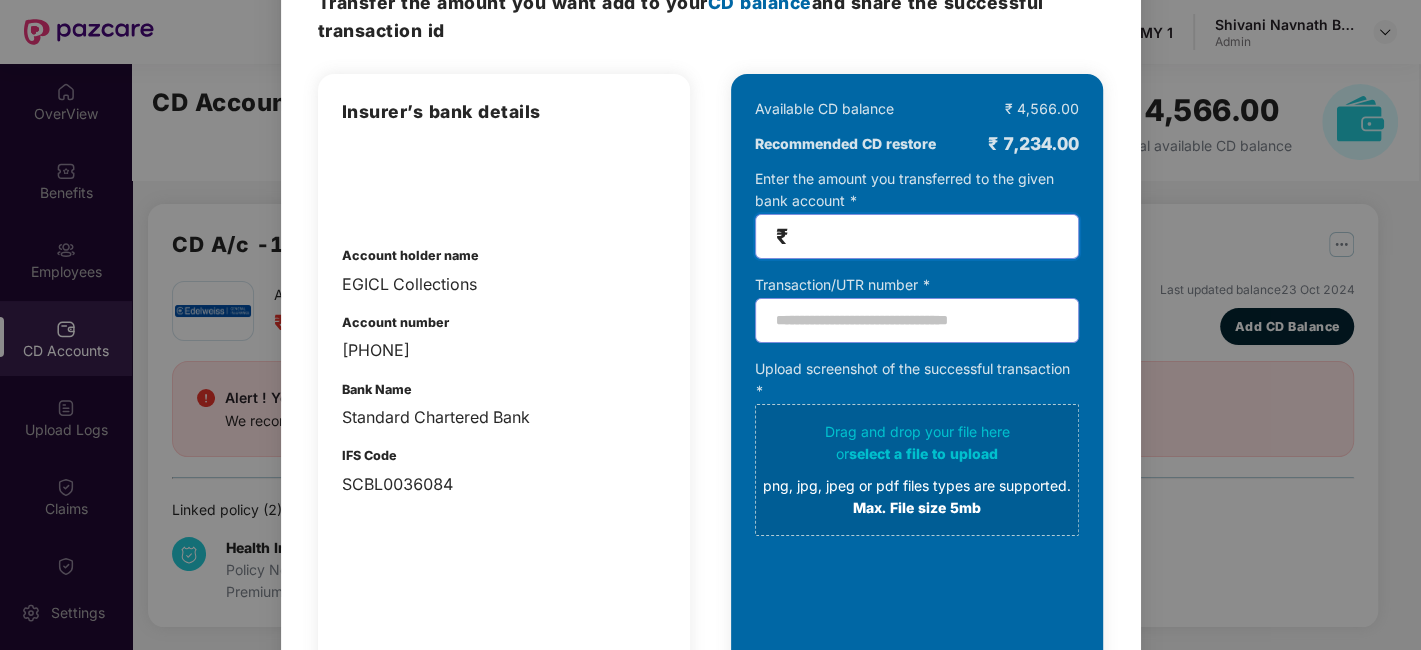scroll, scrollTop: 0, scrollLeft: 0, axis: both 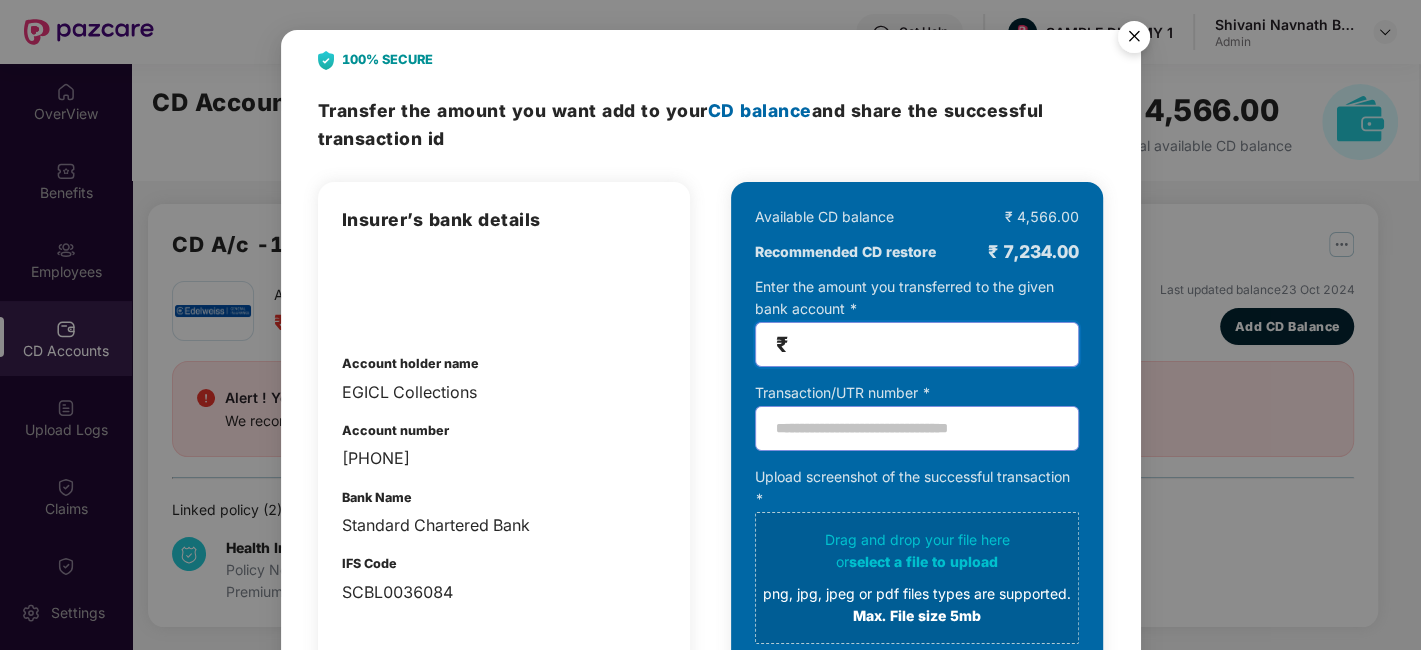 type 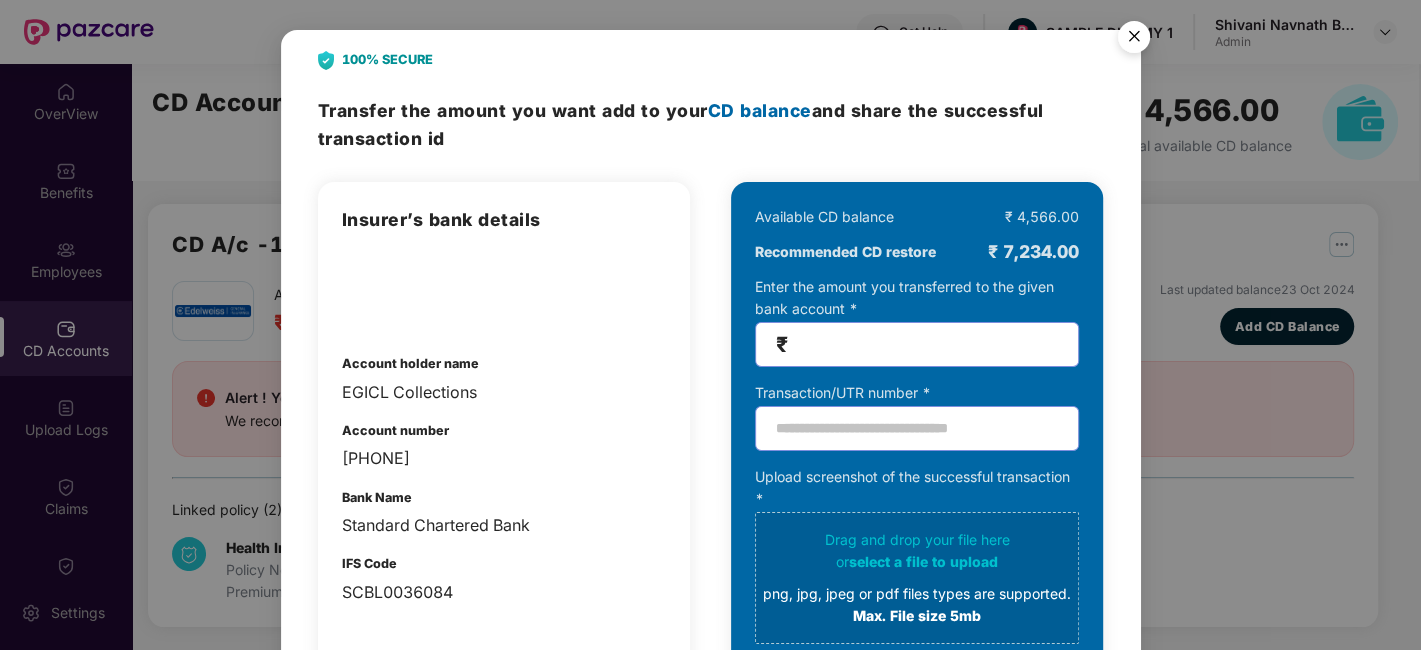 click at bounding box center (1134, 40) 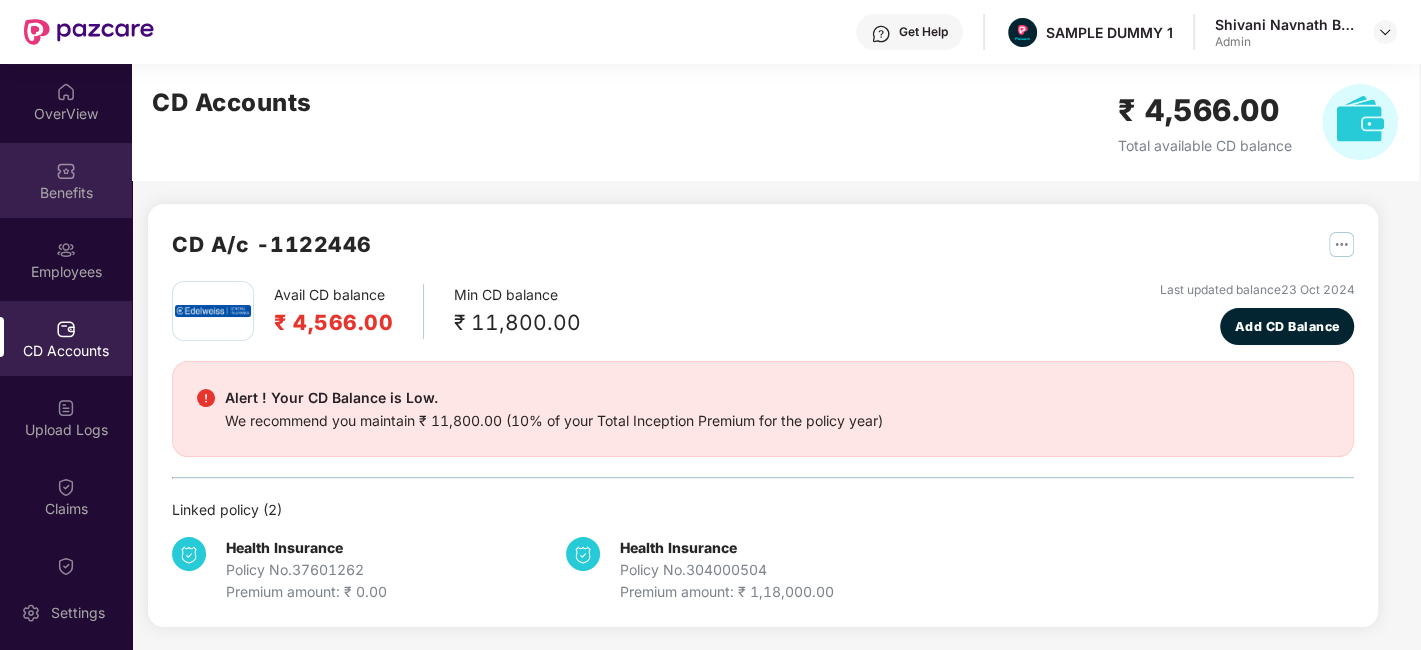 click on "Benefits" at bounding box center [66, 193] 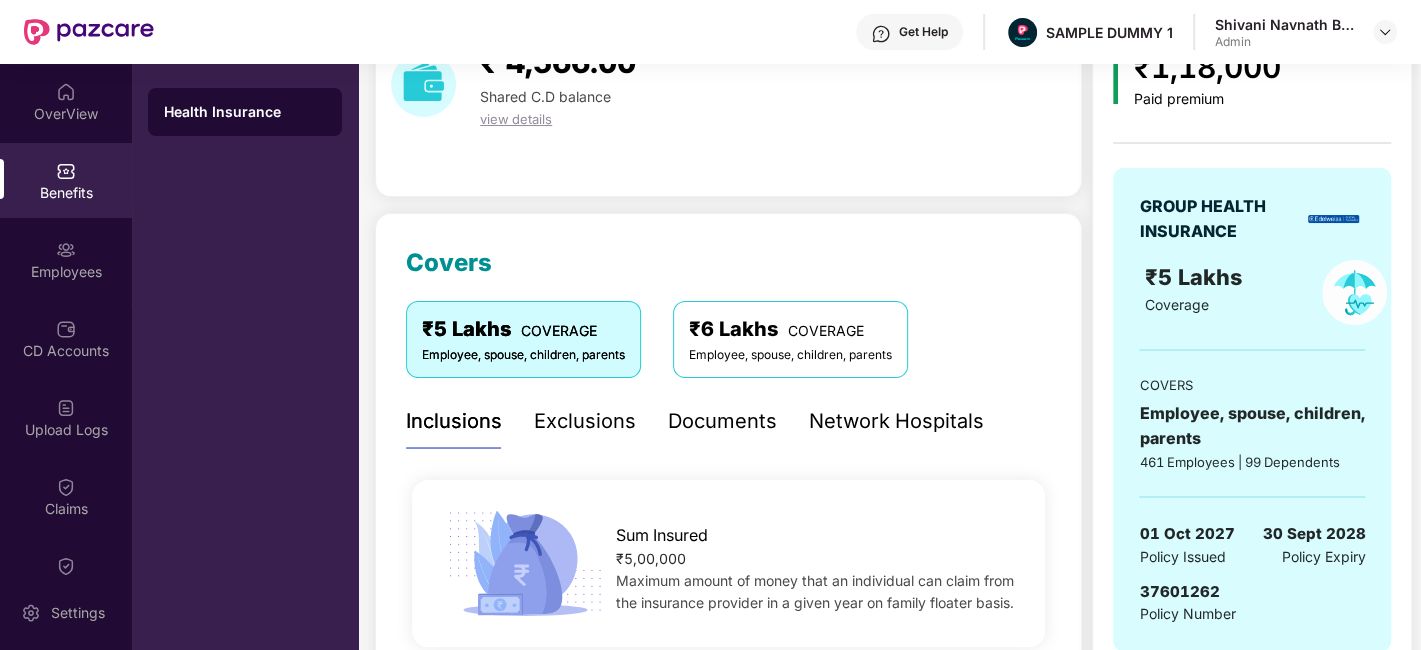 scroll, scrollTop: 222, scrollLeft: 0, axis: vertical 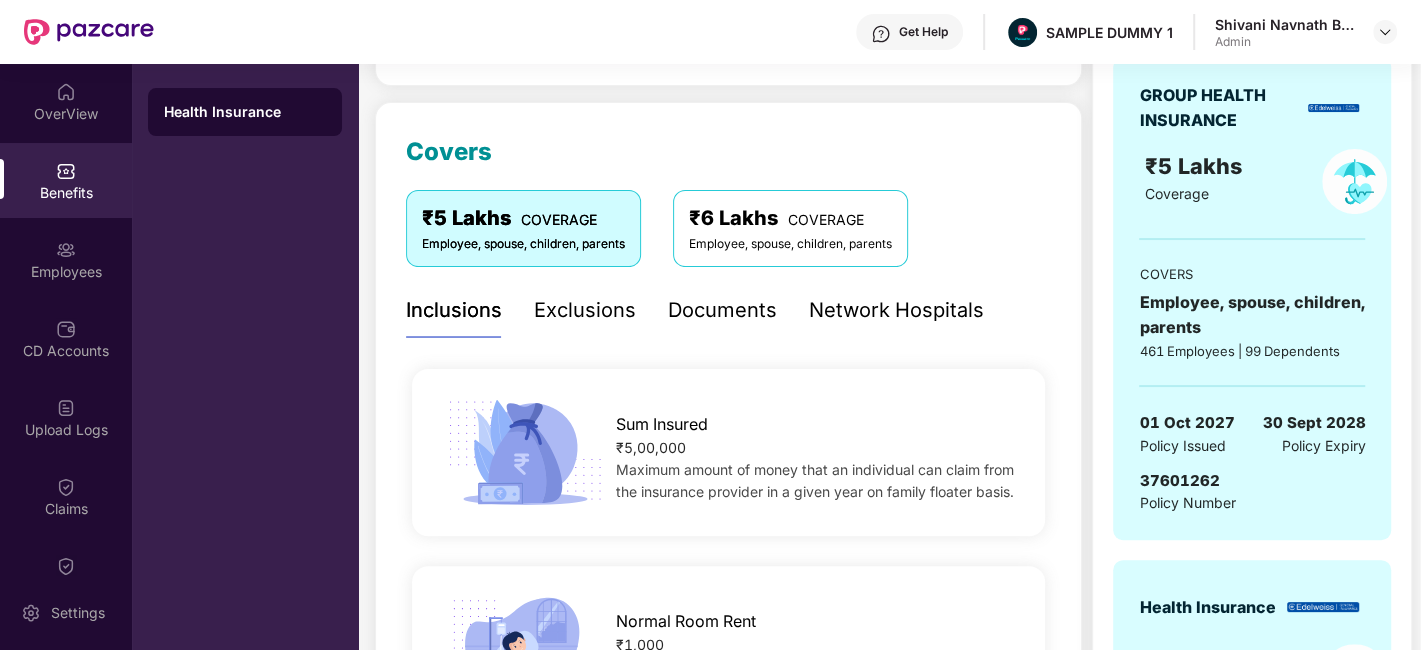 click on "Exclusions" at bounding box center (585, 310) 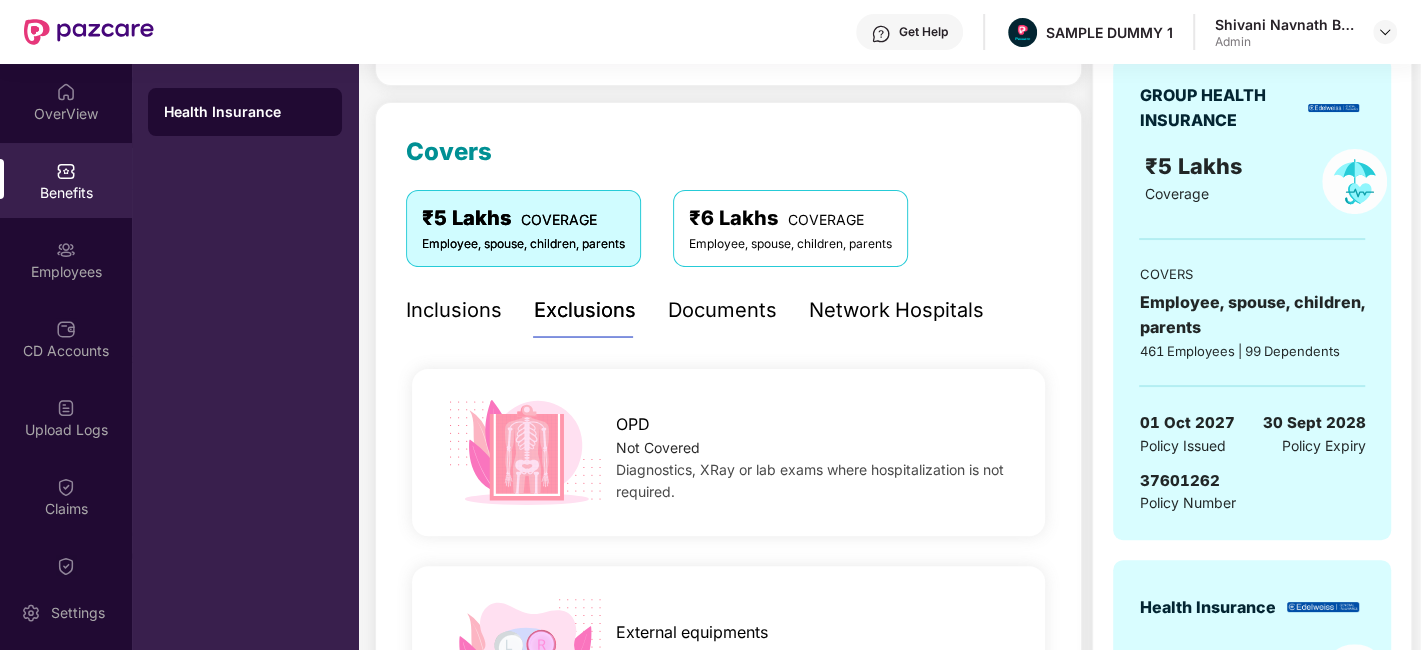 click on "Documents" at bounding box center [722, 310] 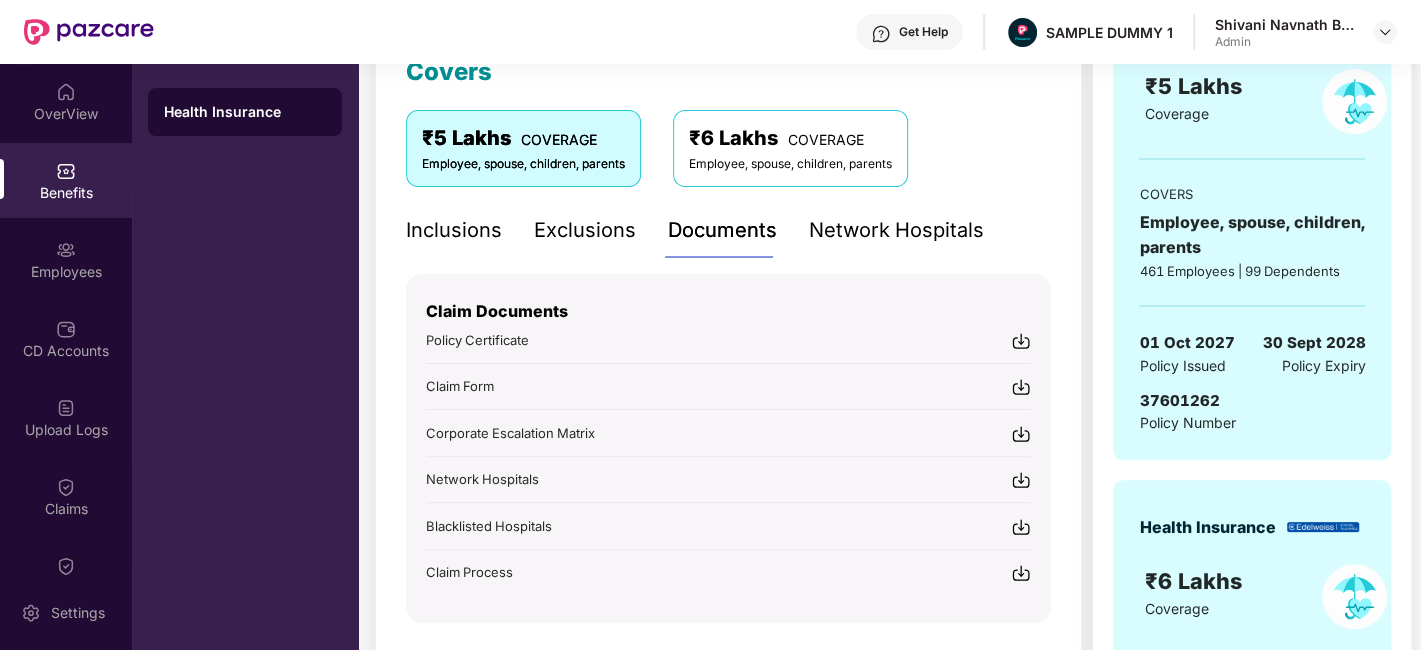 scroll, scrollTop: 333, scrollLeft: 0, axis: vertical 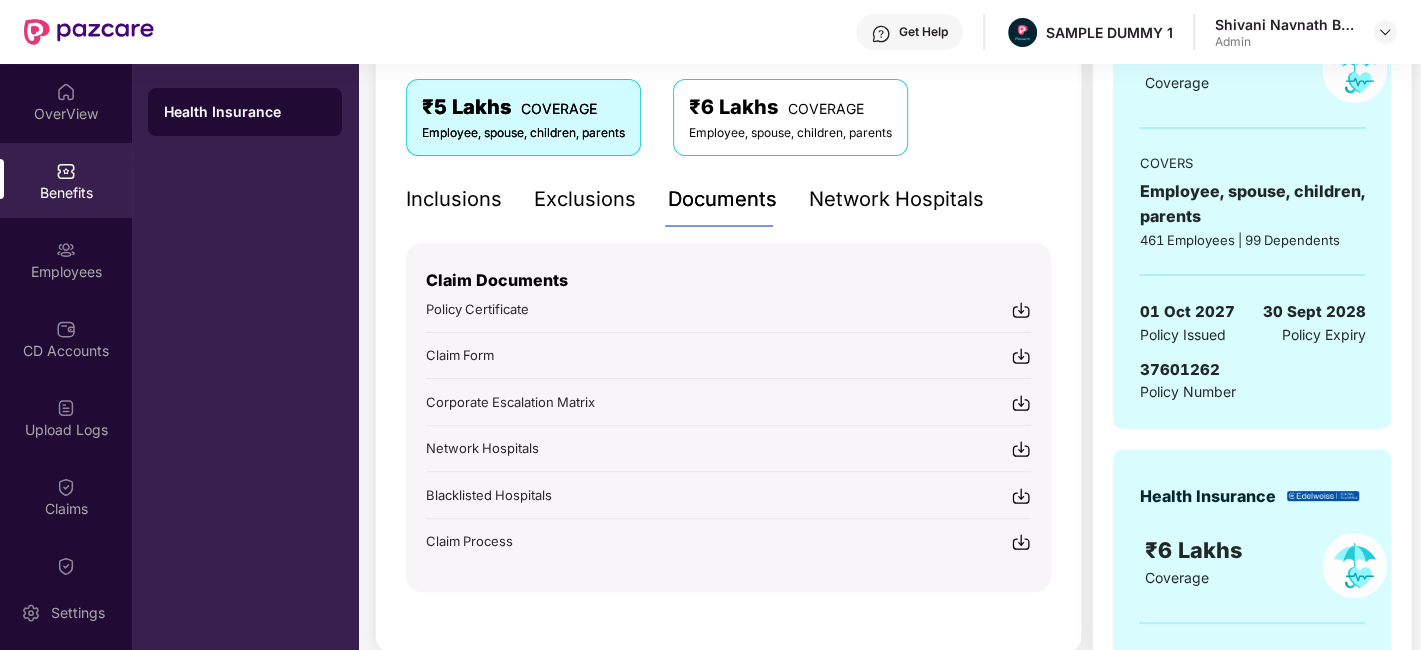 click on "Network Hospitals" at bounding box center (896, 199) 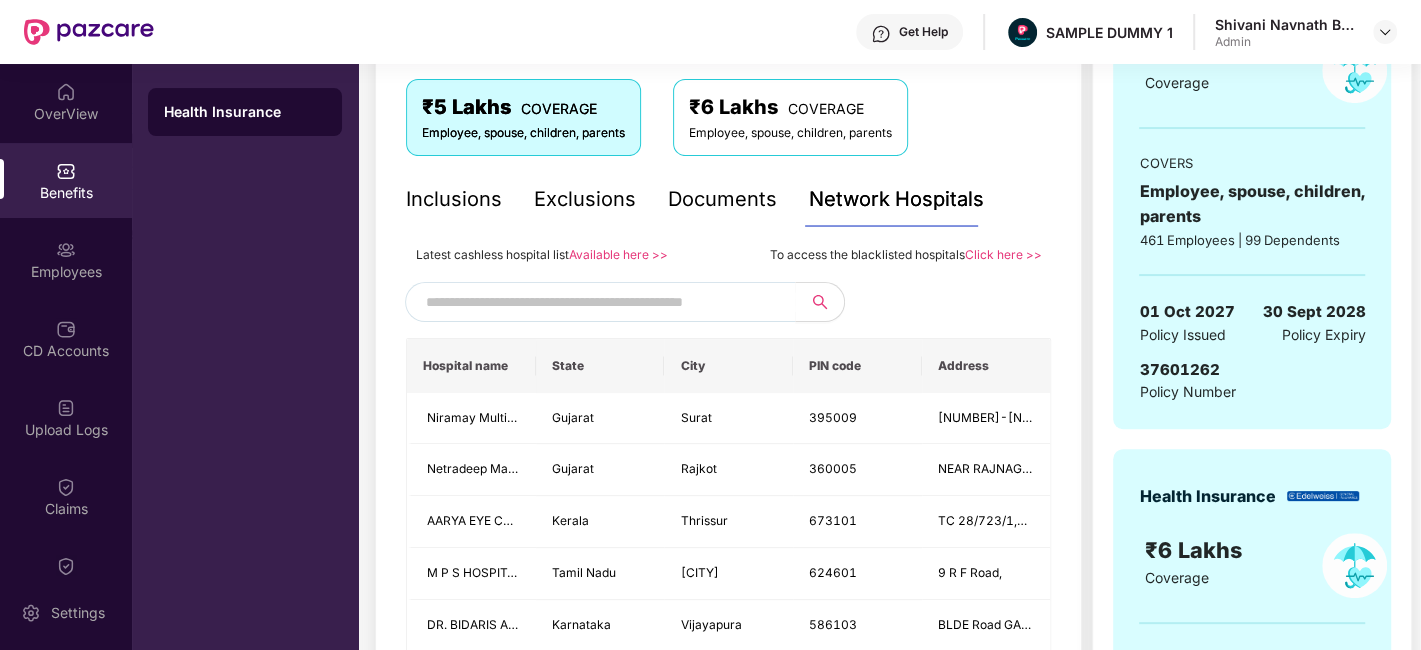 click at bounding box center [597, 302] 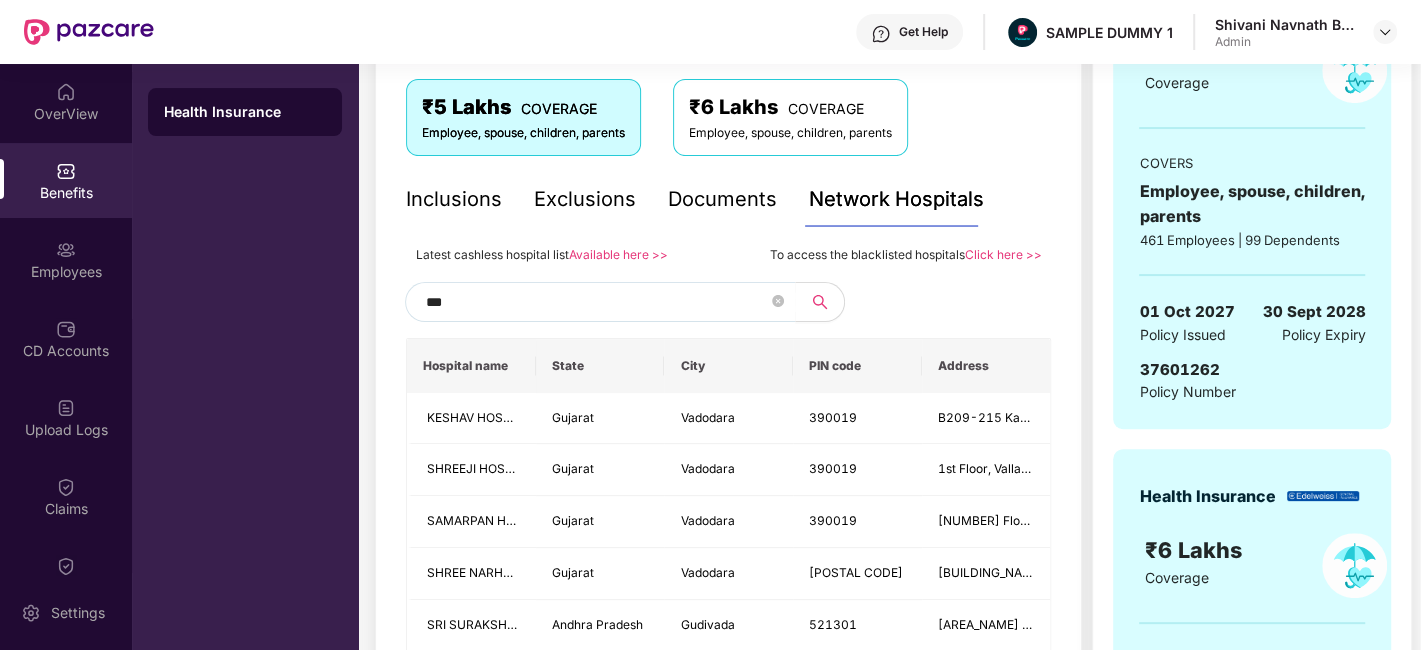 click on "***" at bounding box center [597, 302] 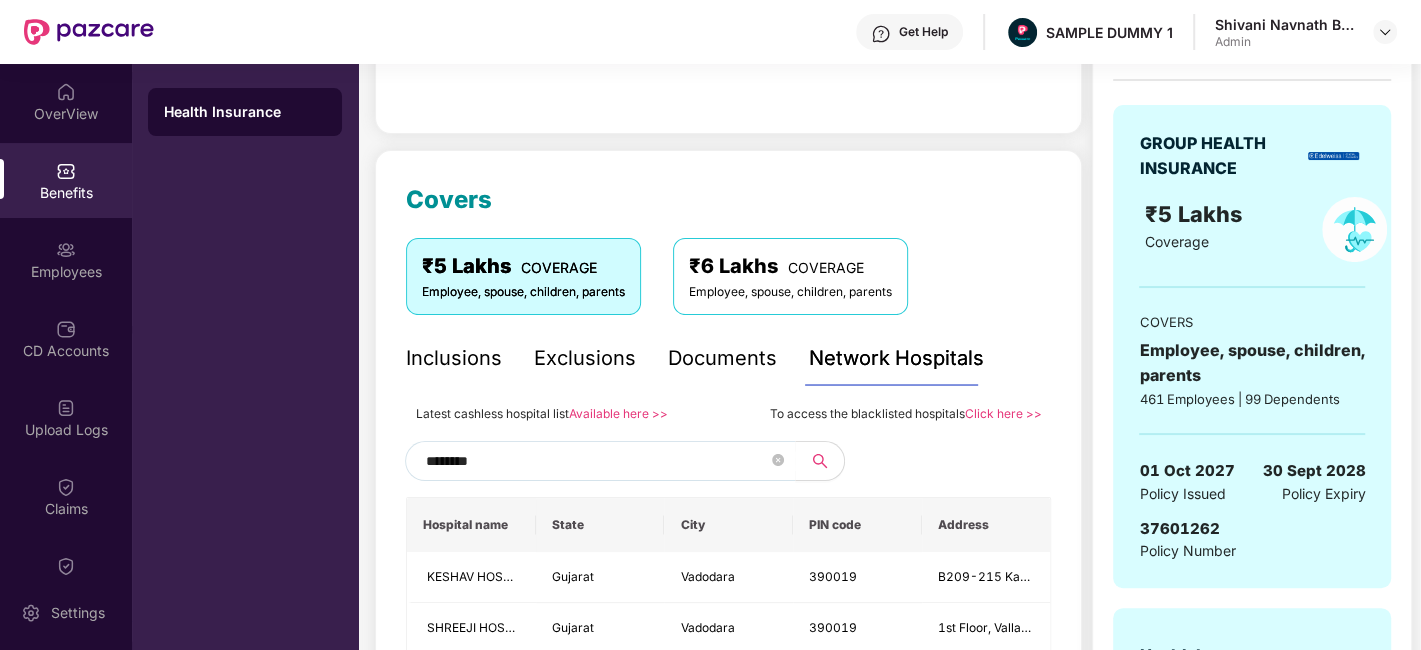 scroll, scrollTop: 222, scrollLeft: 0, axis: vertical 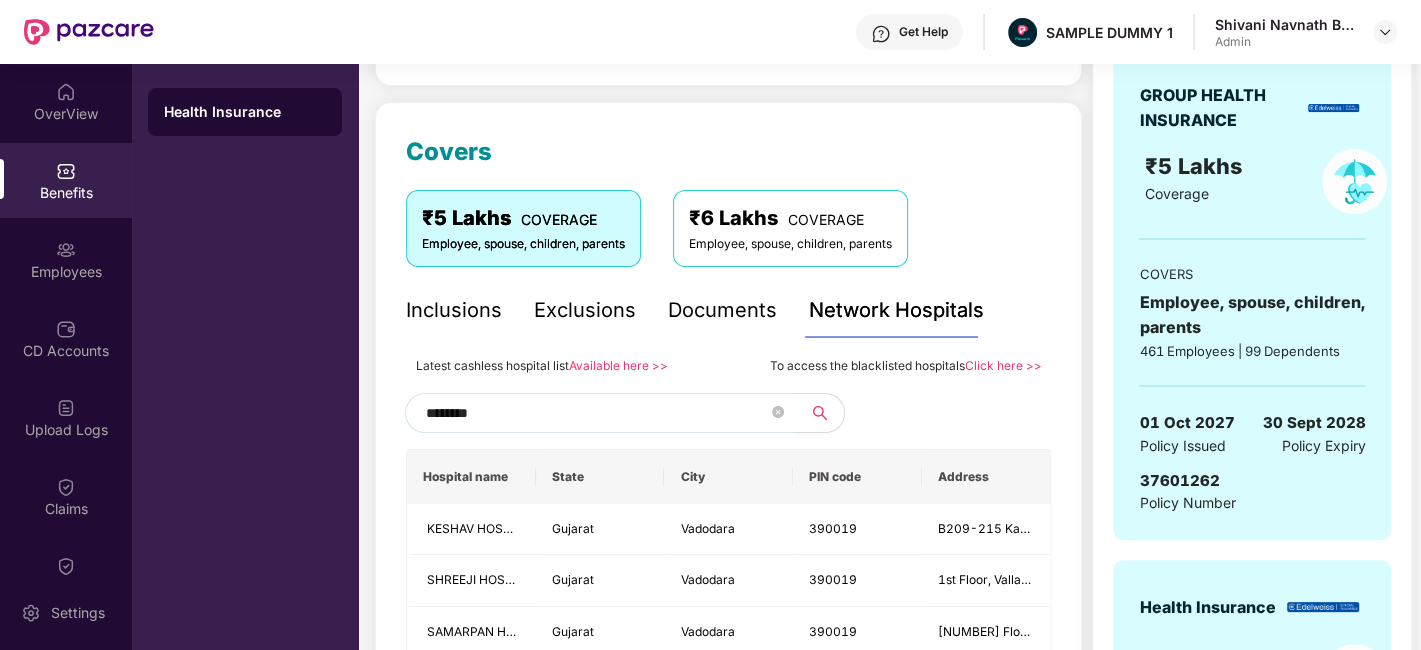 click on "********" at bounding box center [600, 413] 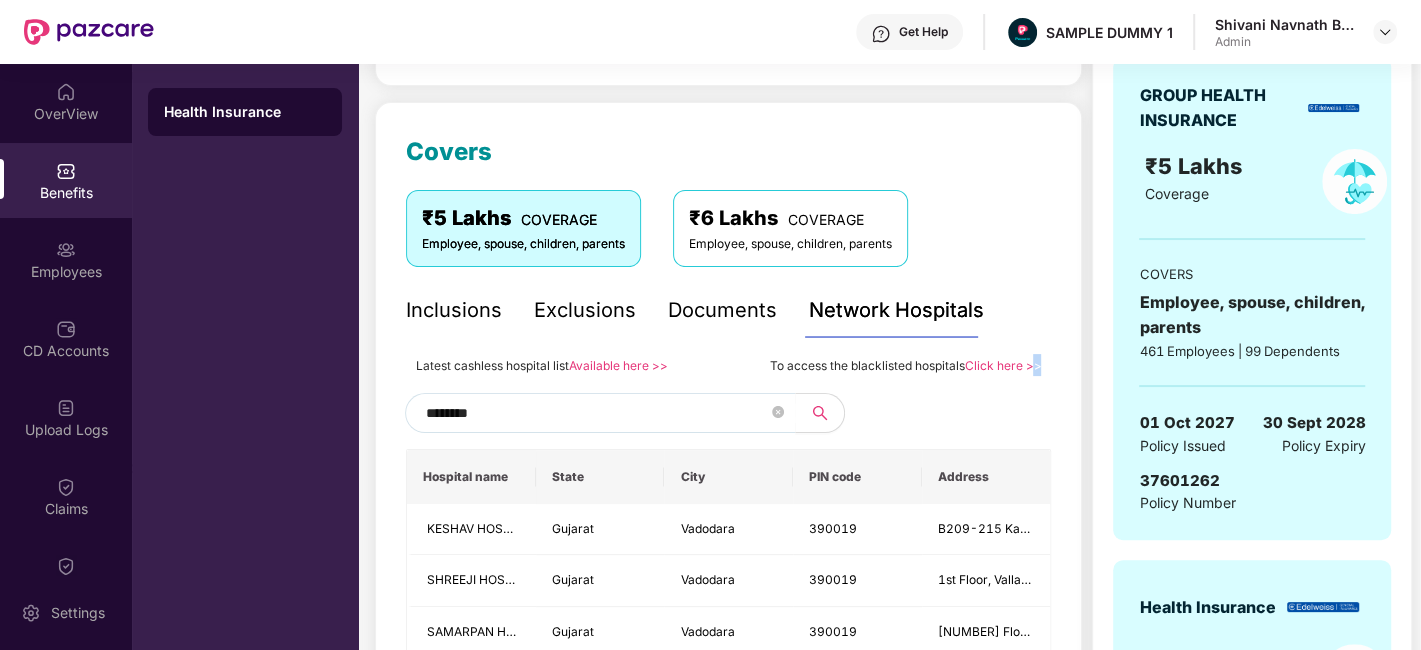 click on "********" at bounding box center [600, 413] 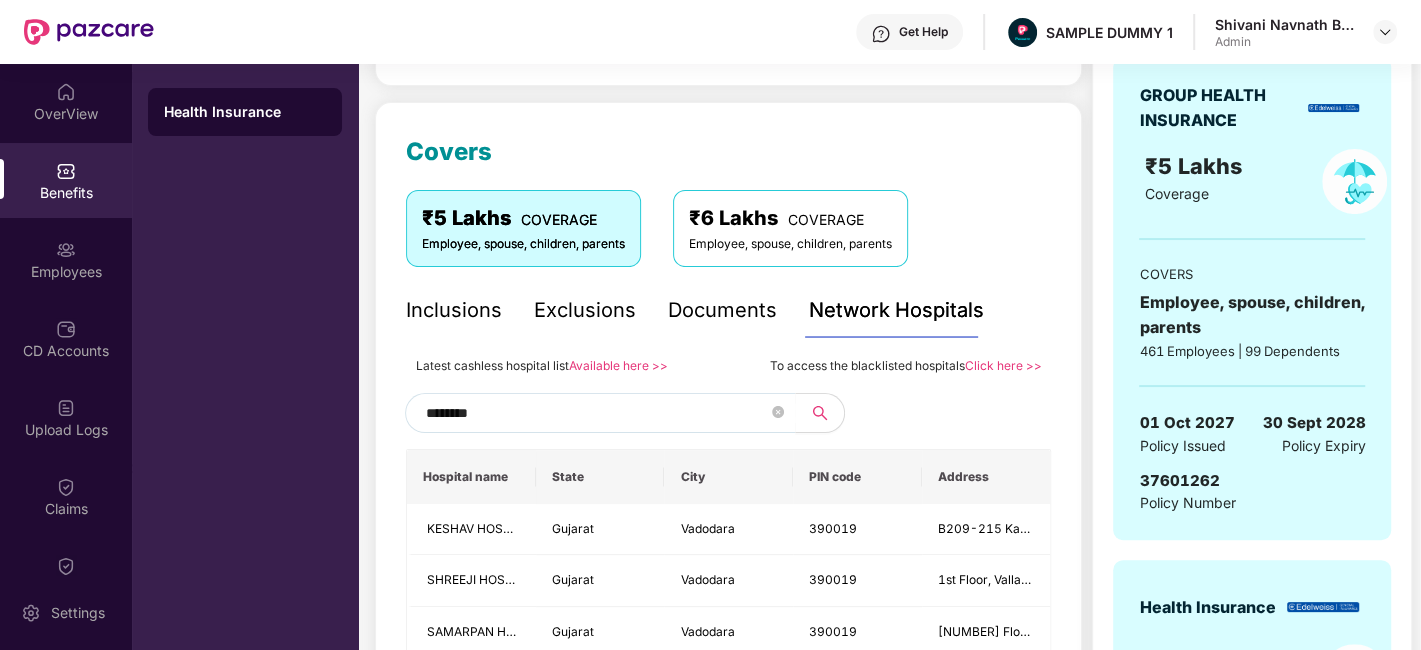 click on "********" at bounding box center [597, 413] 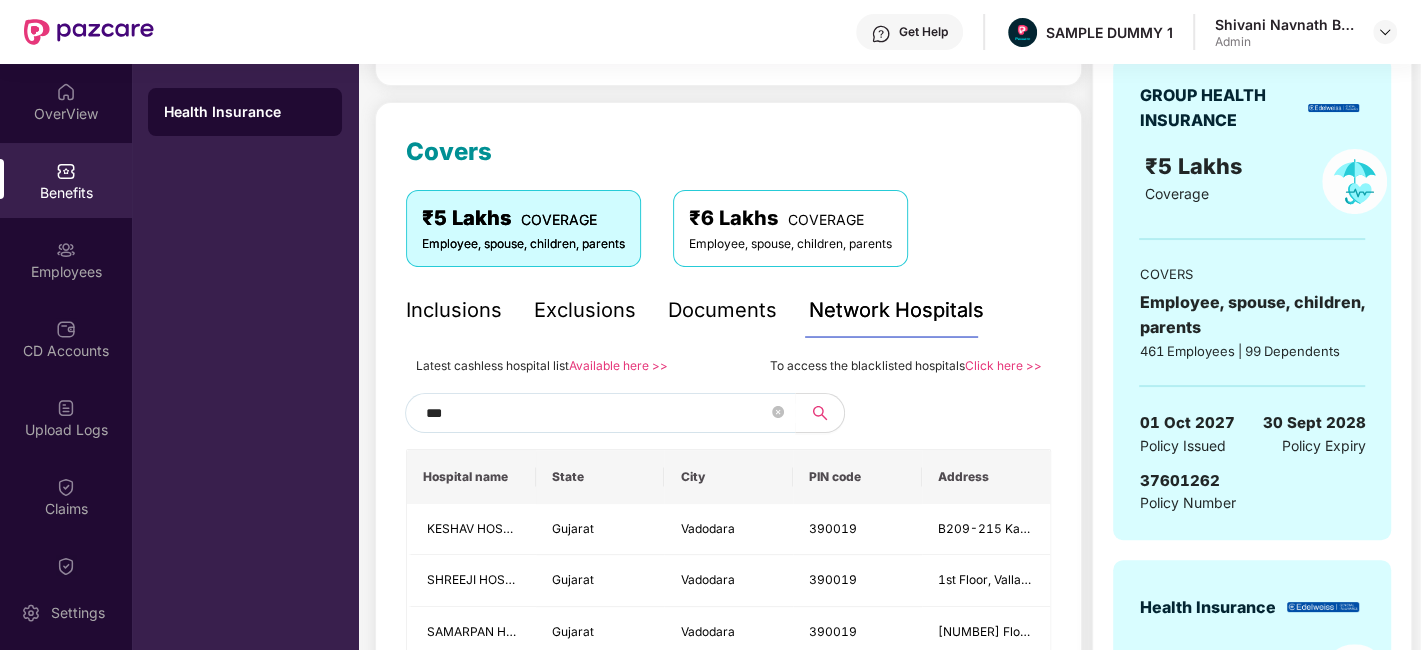 type on "****" 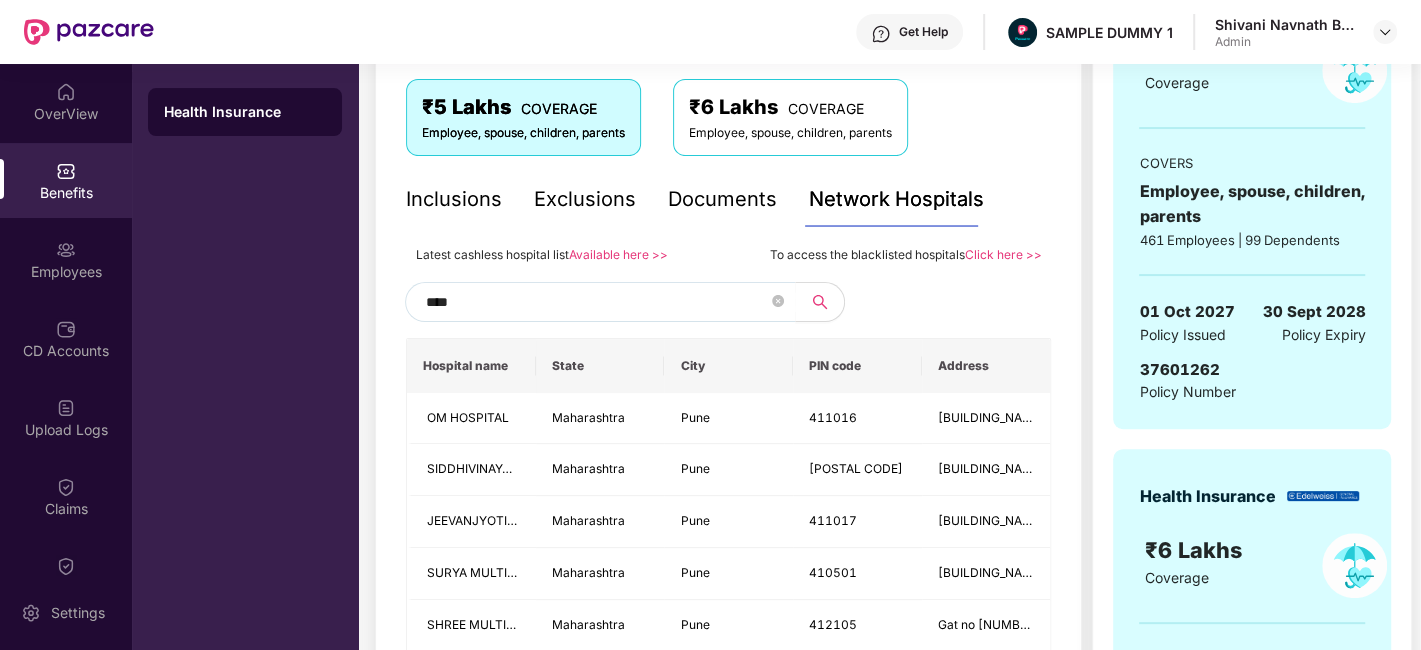 scroll, scrollTop: 222, scrollLeft: 0, axis: vertical 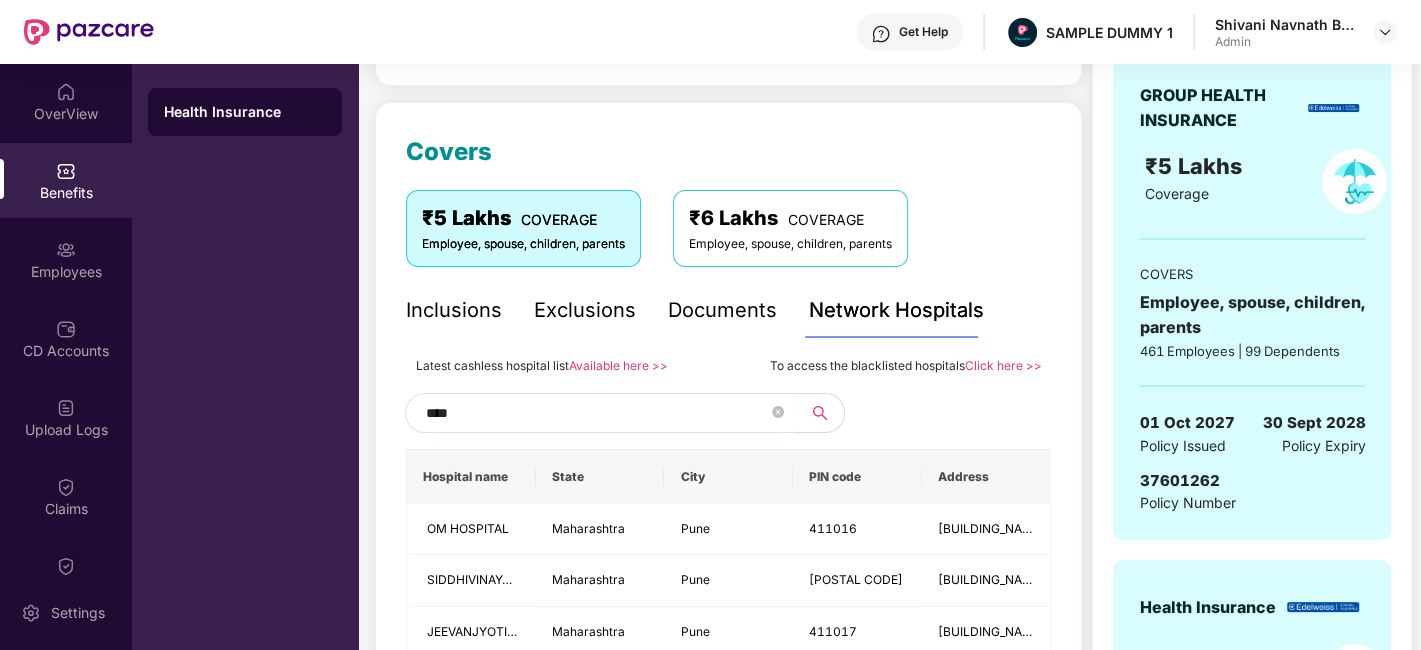 click on "****" at bounding box center [597, 413] 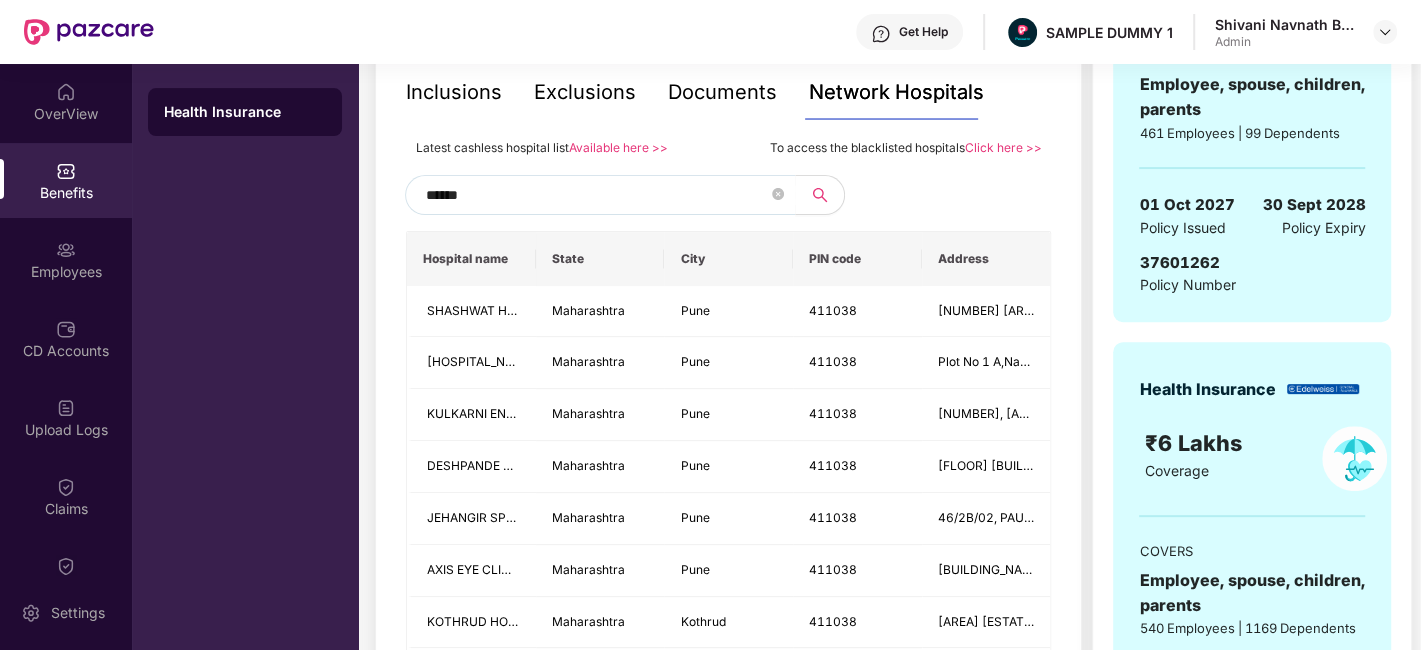 scroll, scrollTop: 444, scrollLeft: 0, axis: vertical 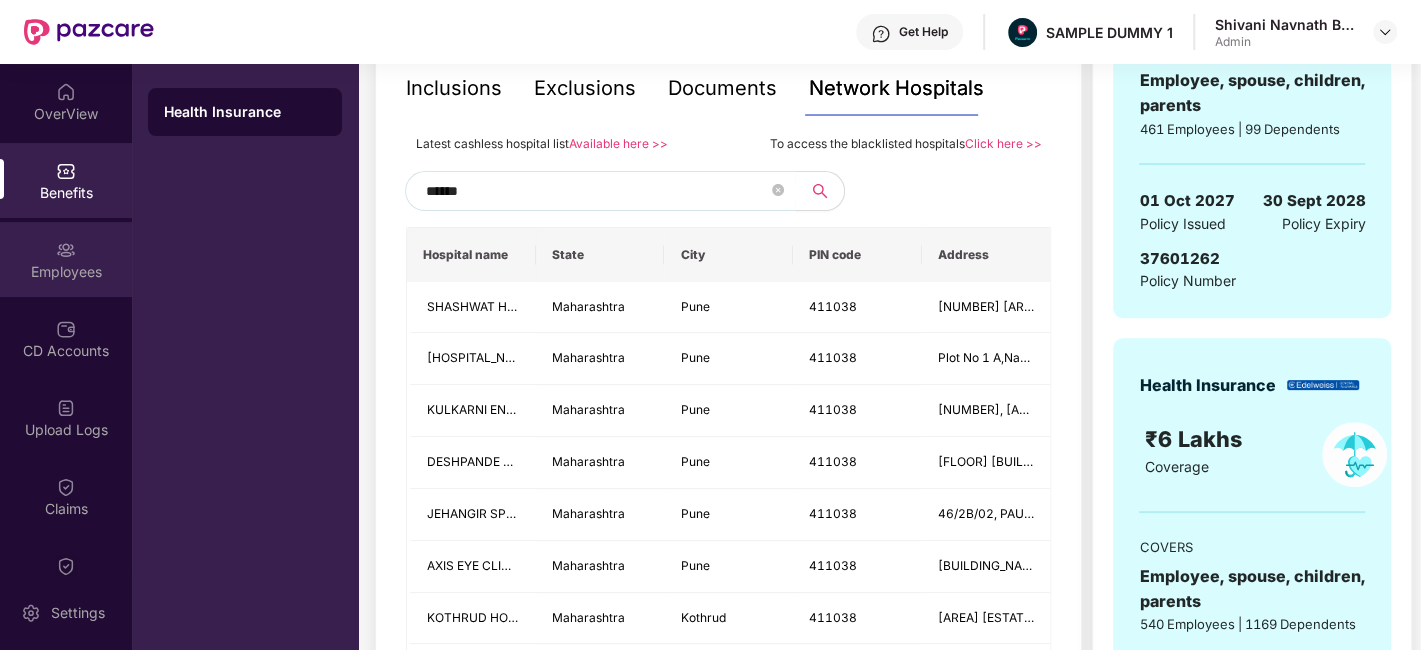 type on "******" 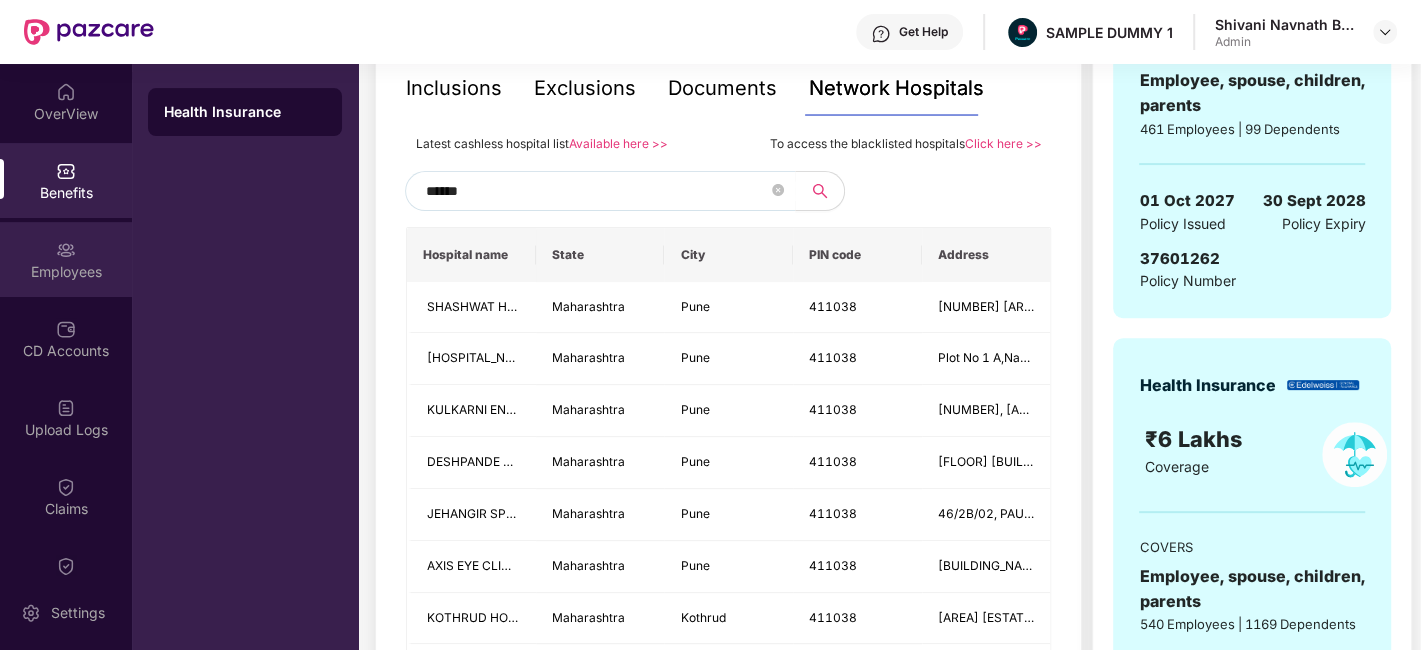 click on "Employees" at bounding box center (66, 259) 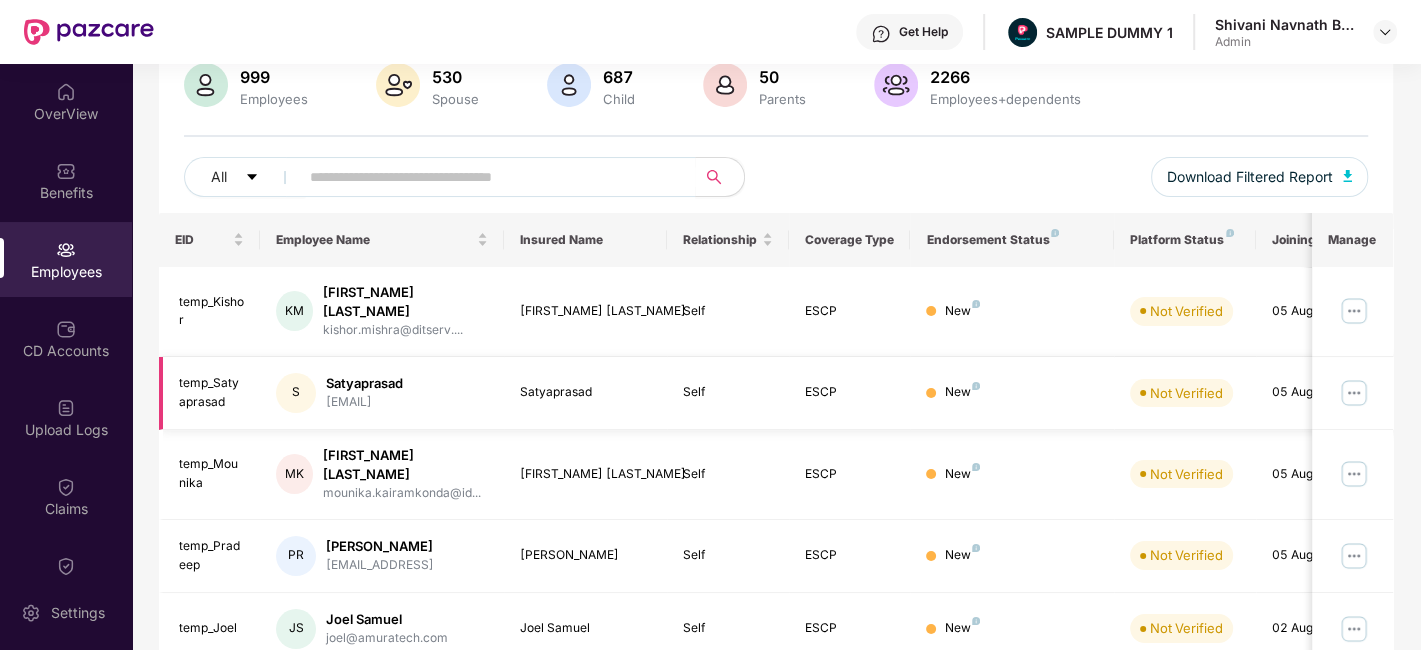 scroll, scrollTop: 0, scrollLeft: 0, axis: both 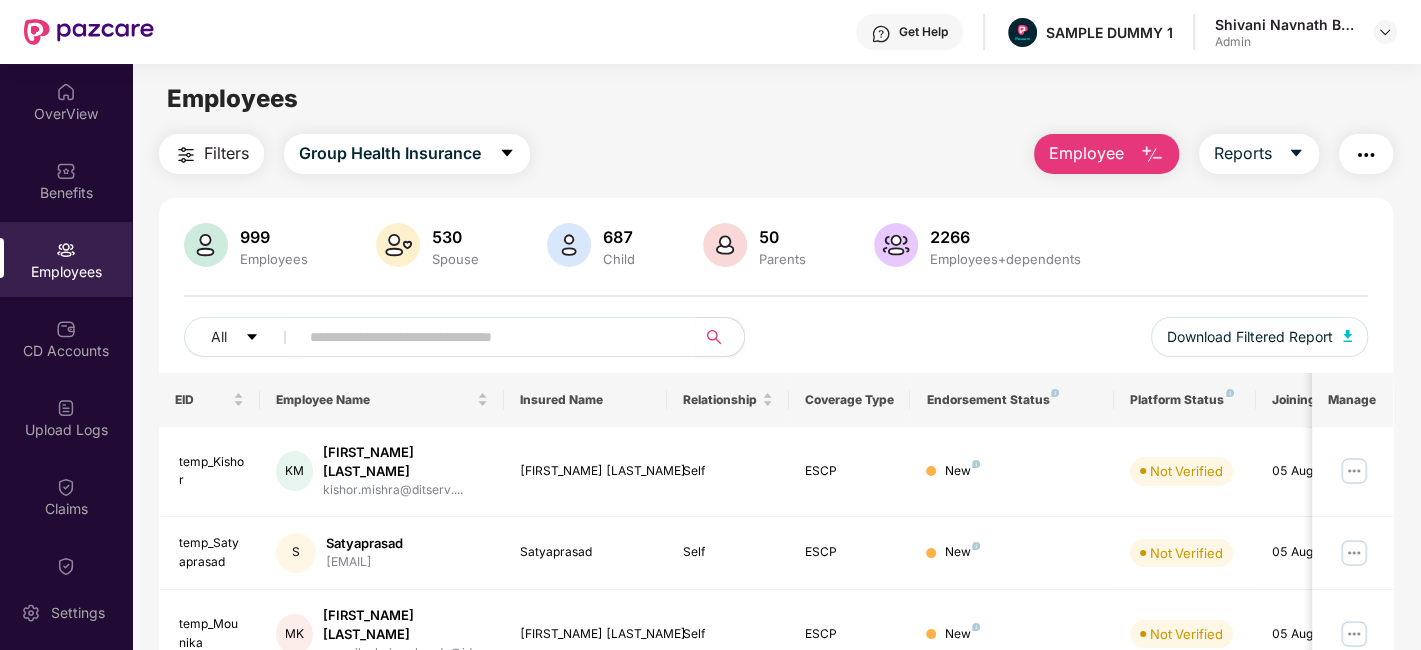 click on "Employee" at bounding box center (1106, 154) 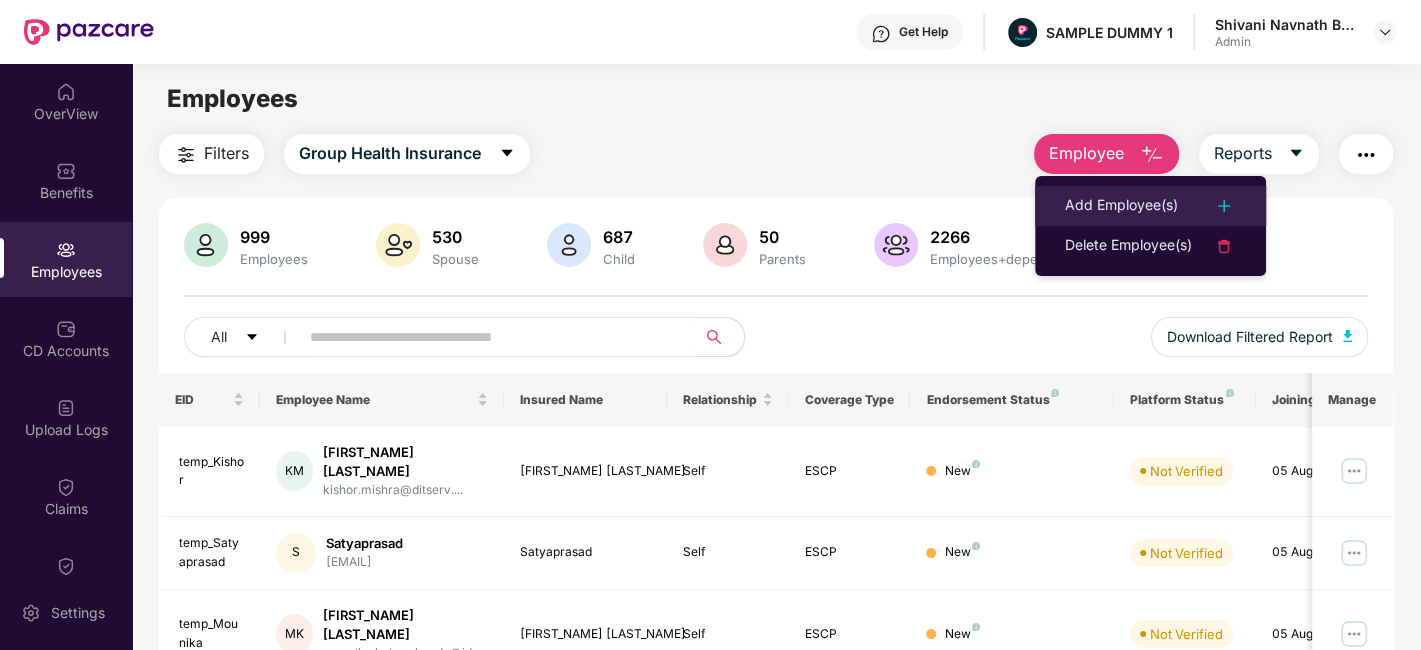 click on "Add Employee(s)" at bounding box center [1121, 206] 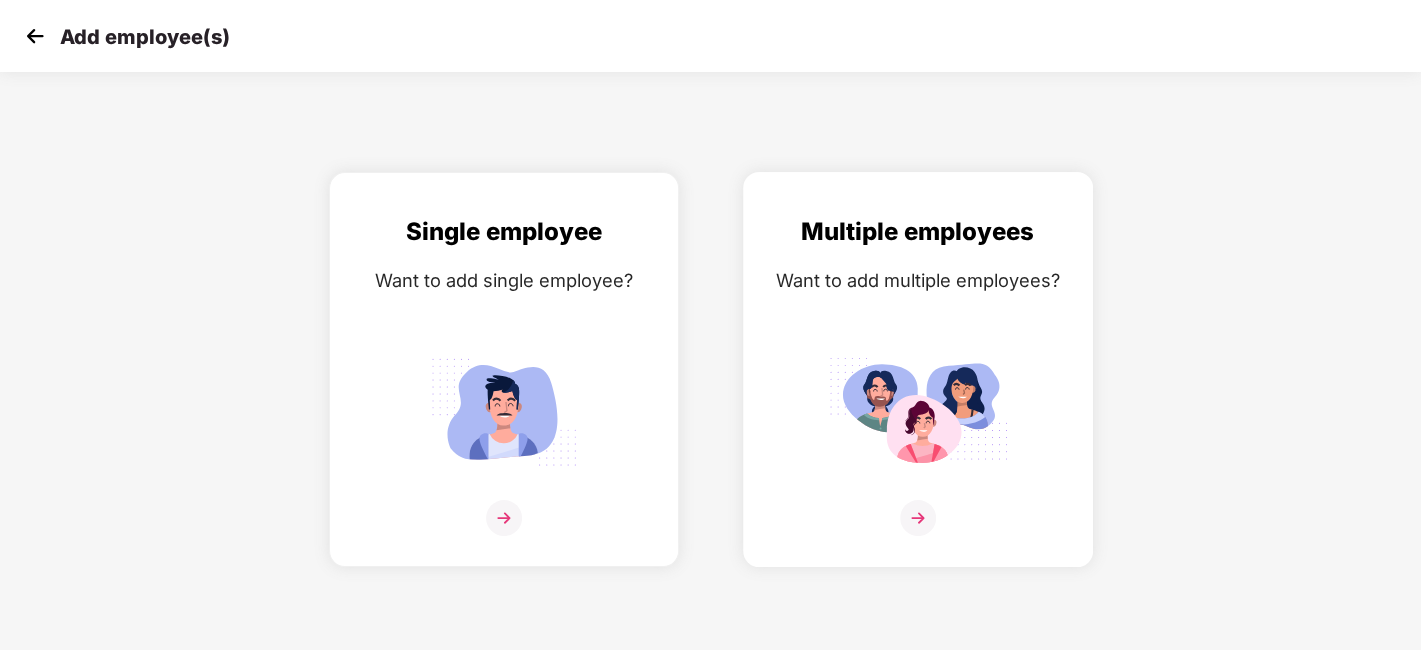 click at bounding box center (918, 518) 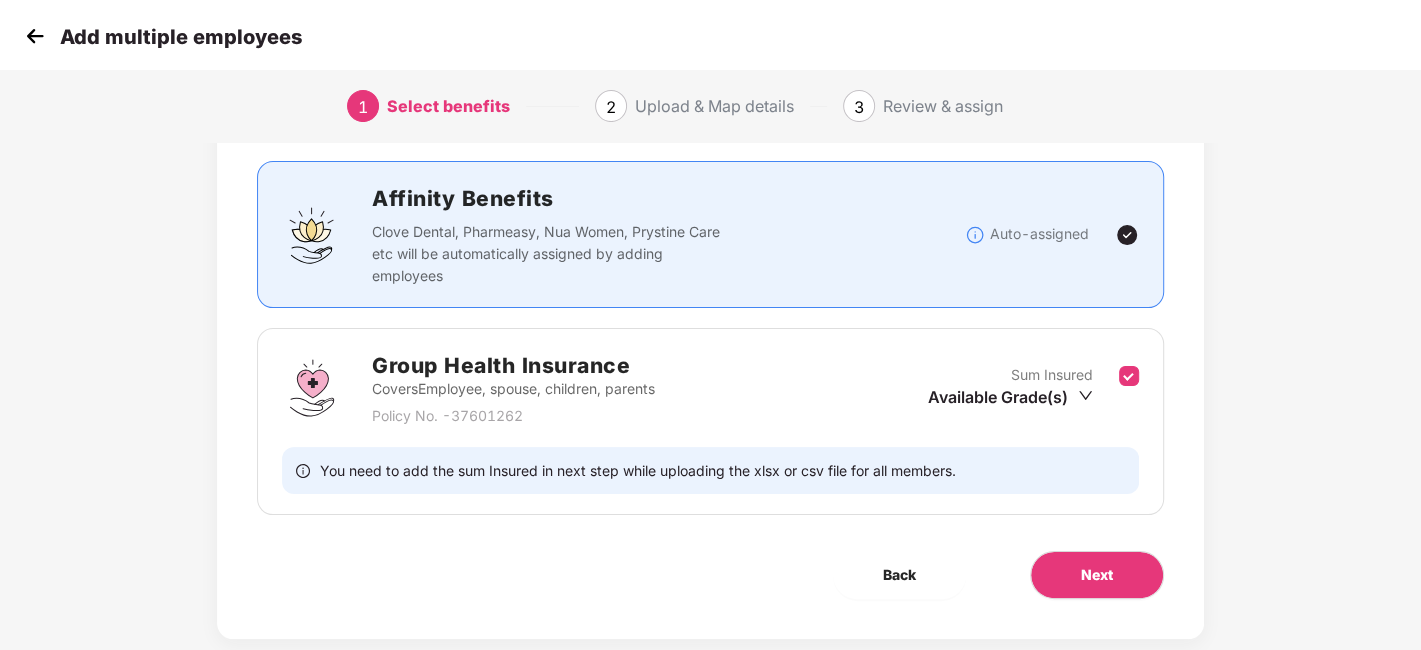 scroll, scrollTop: 154, scrollLeft: 0, axis: vertical 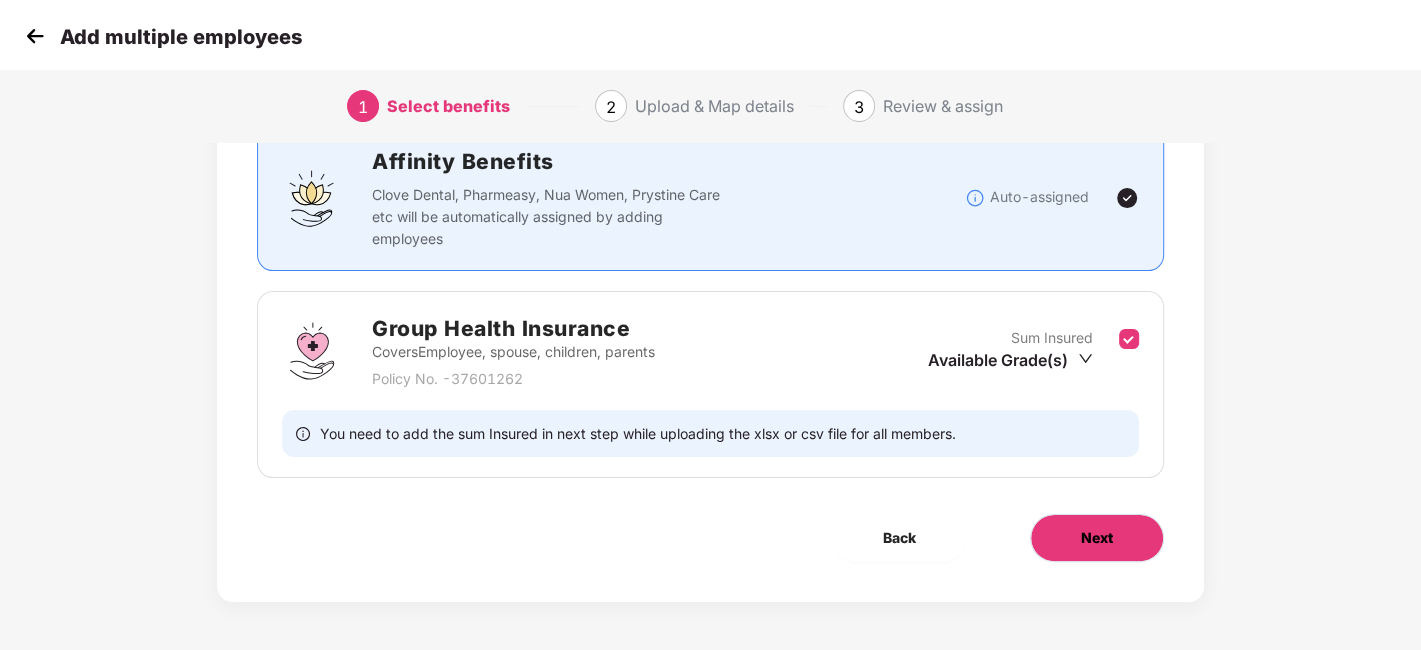 click on "Next" at bounding box center (1097, 538) 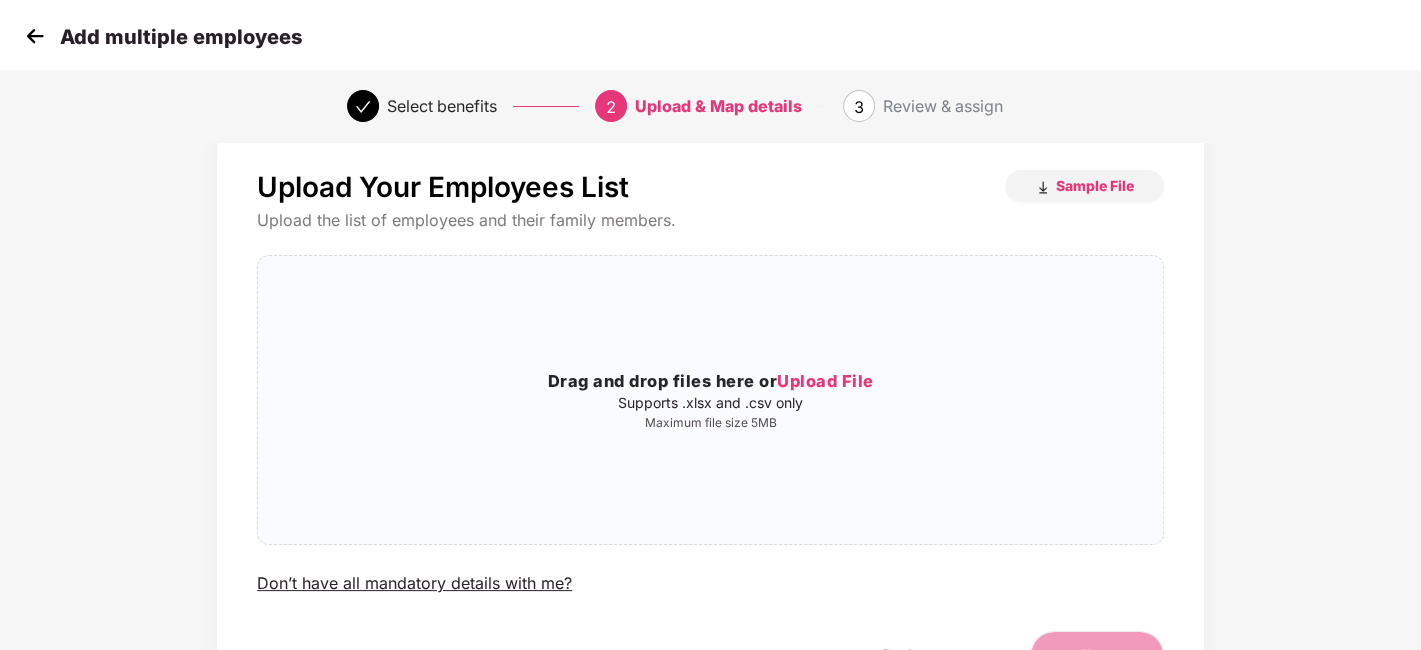 scroll, scrollTop: 0, scrollLeft: 0, axis: both 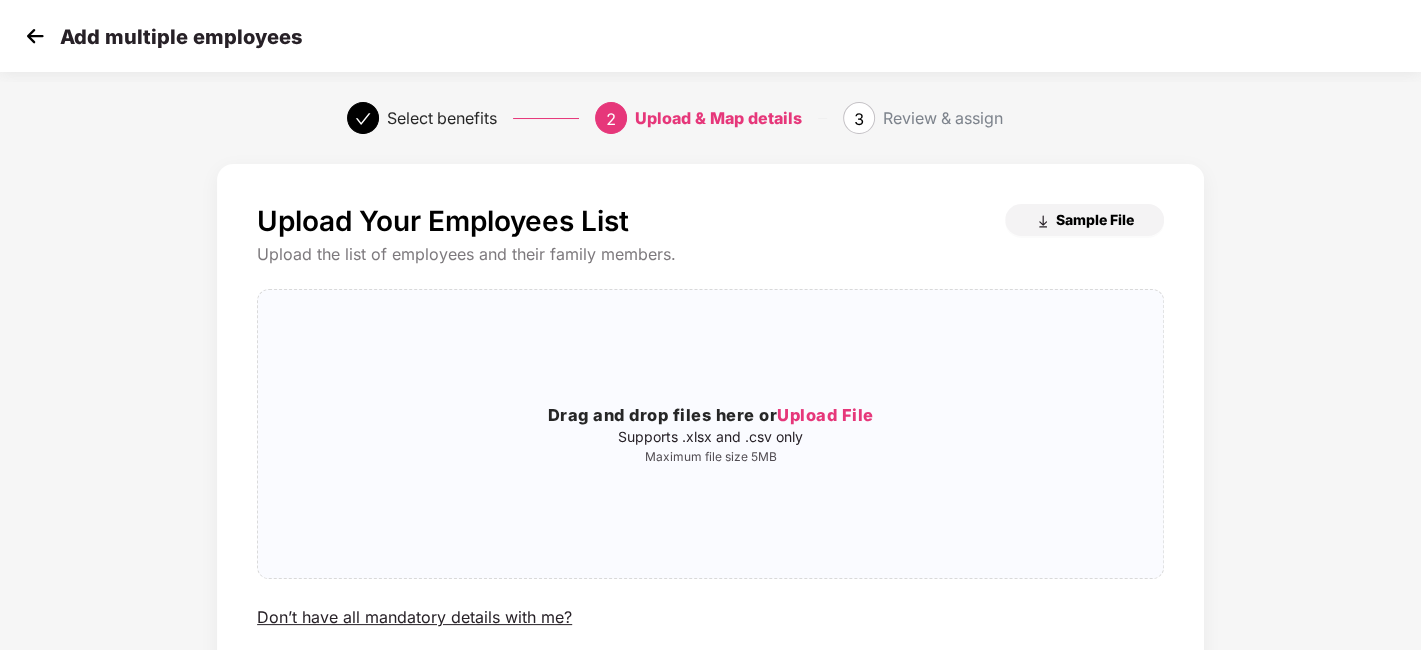 click on "Sample File" at bounding box center (1095, 219) 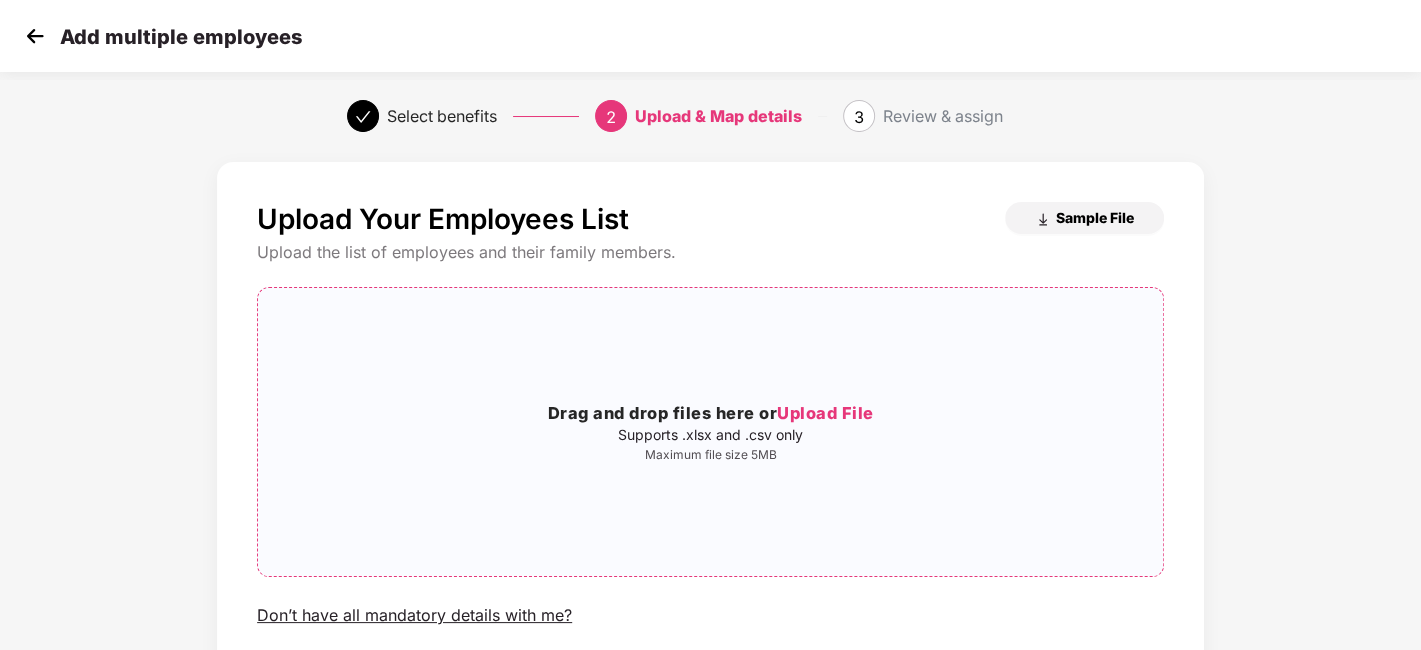 scroll, scrollTop: 0, scrollLeft: 0, axis: both 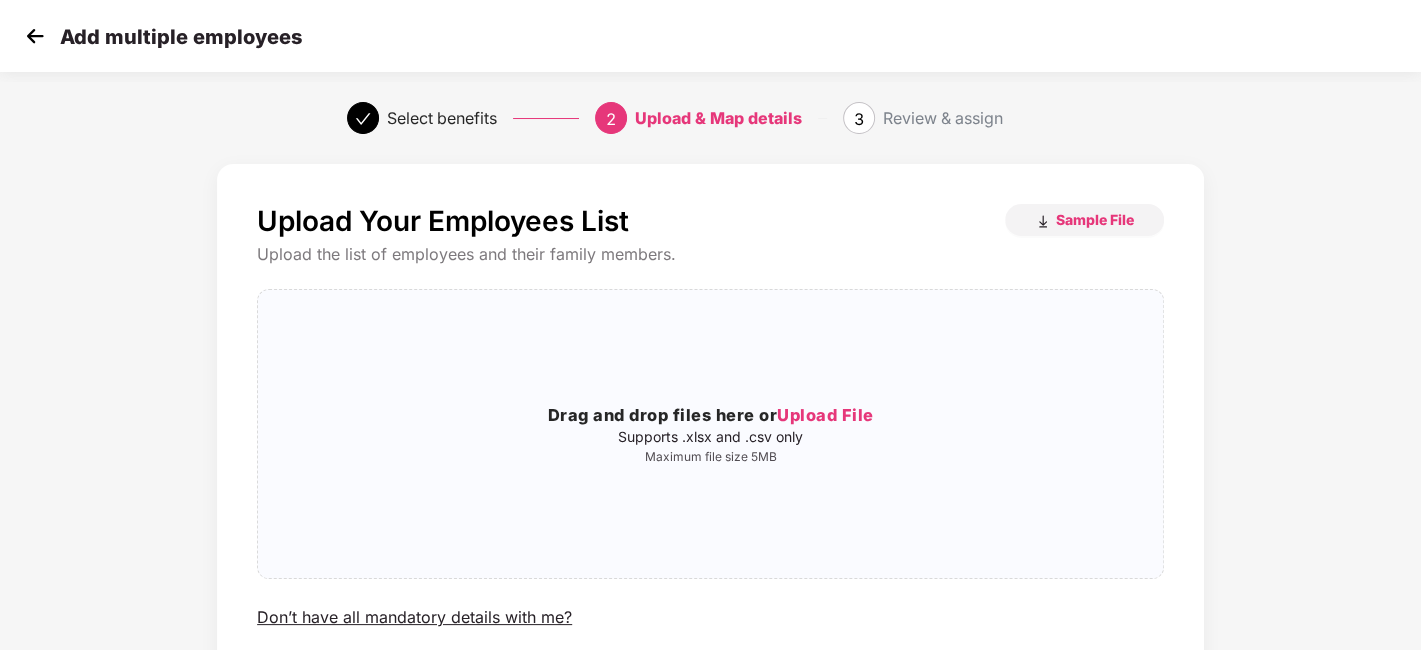 click at bounding box center [35, 36] 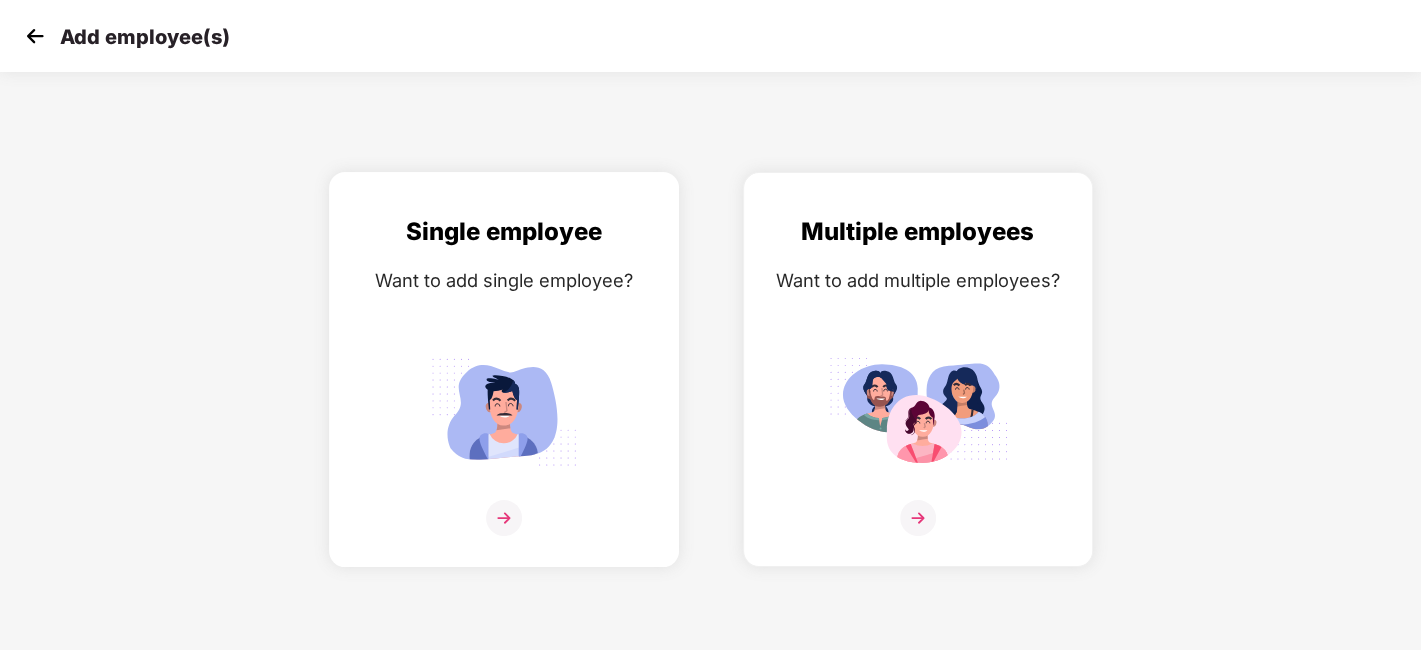 click at bounding box center [504, 518] 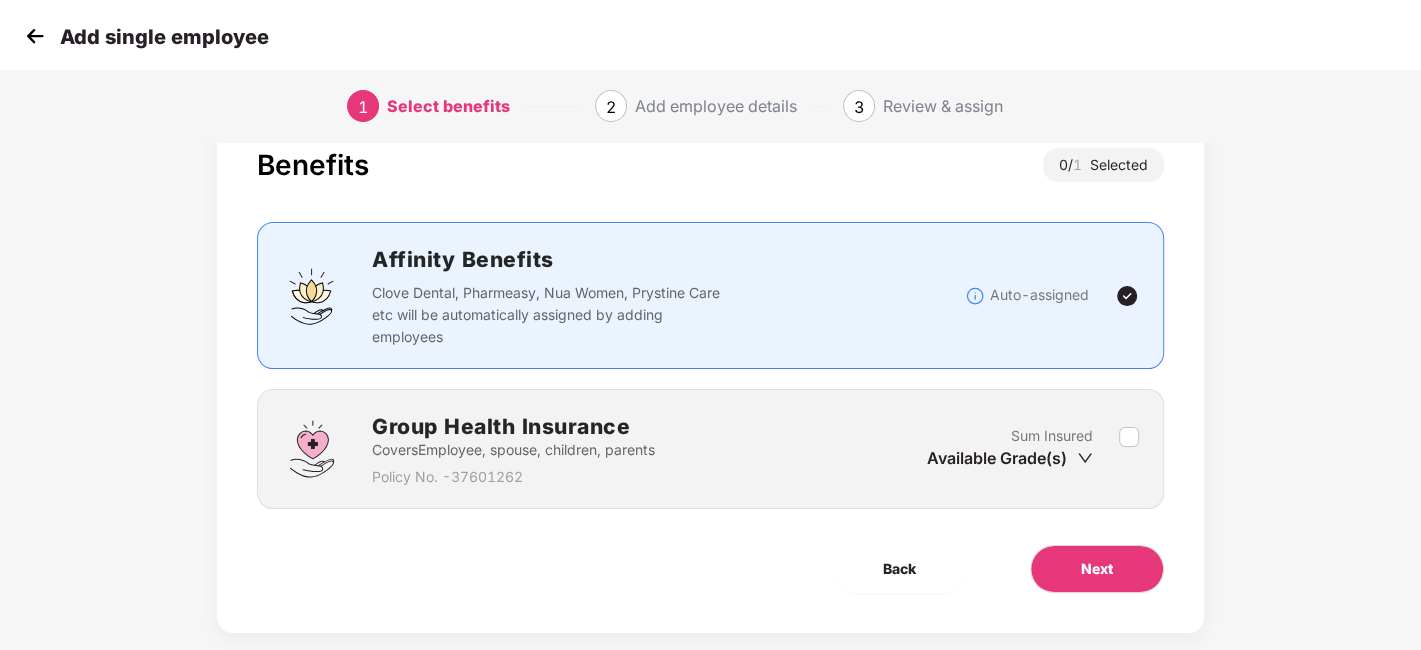 scroll, scrollTop: 87, scrollLeft: 0, axis: vertical 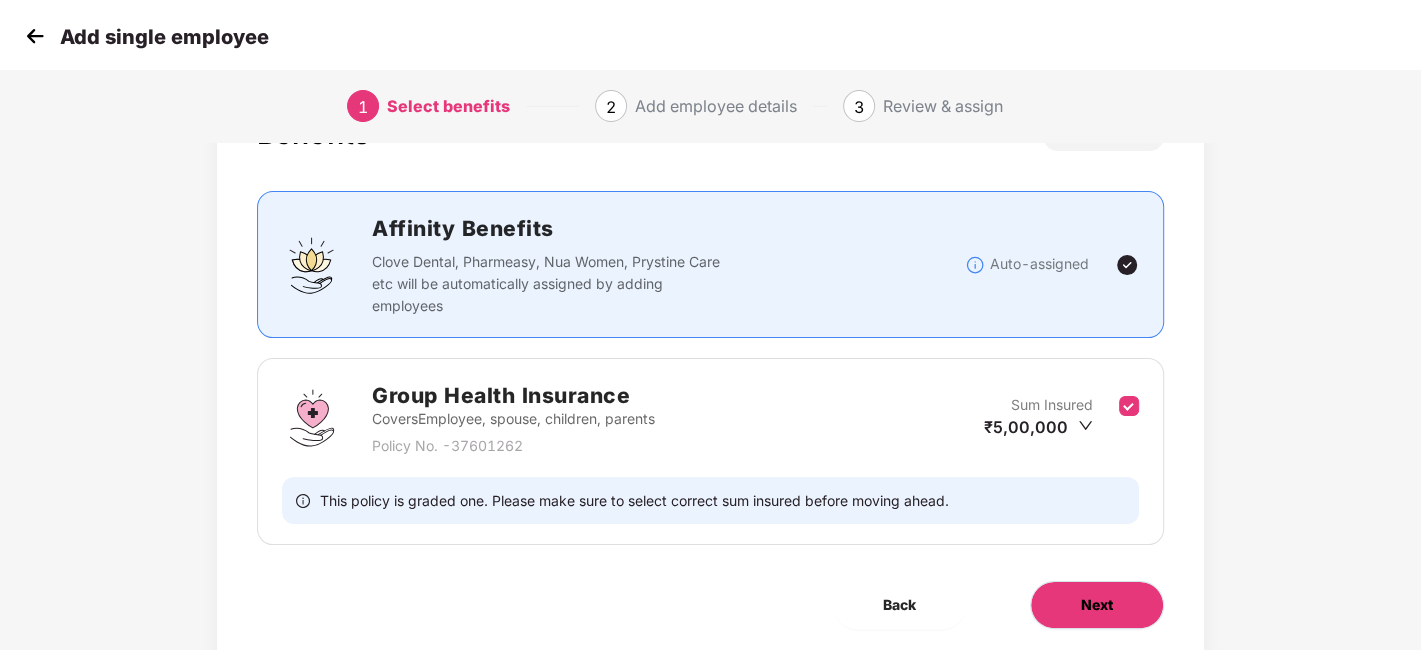 click on "Next" at bounding box center [1097, 605] 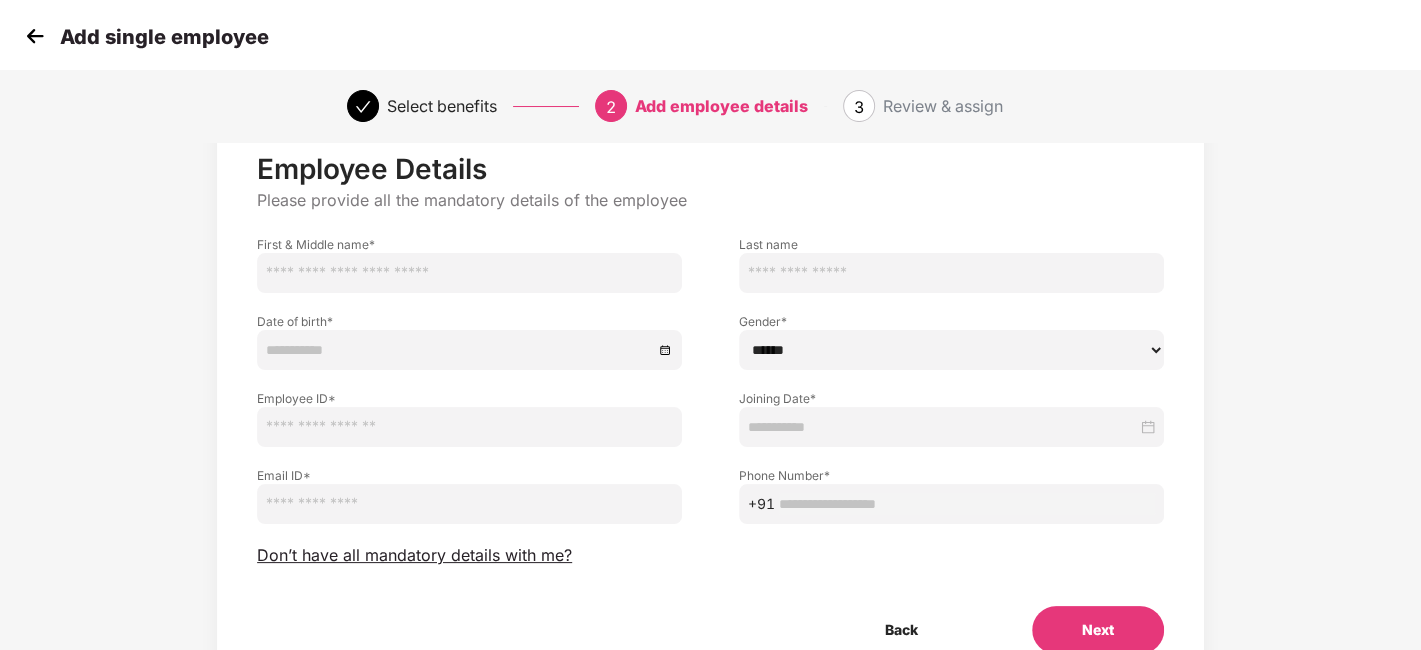 scroll, scrollTop: 0, scrollLeft: 0, axis: both 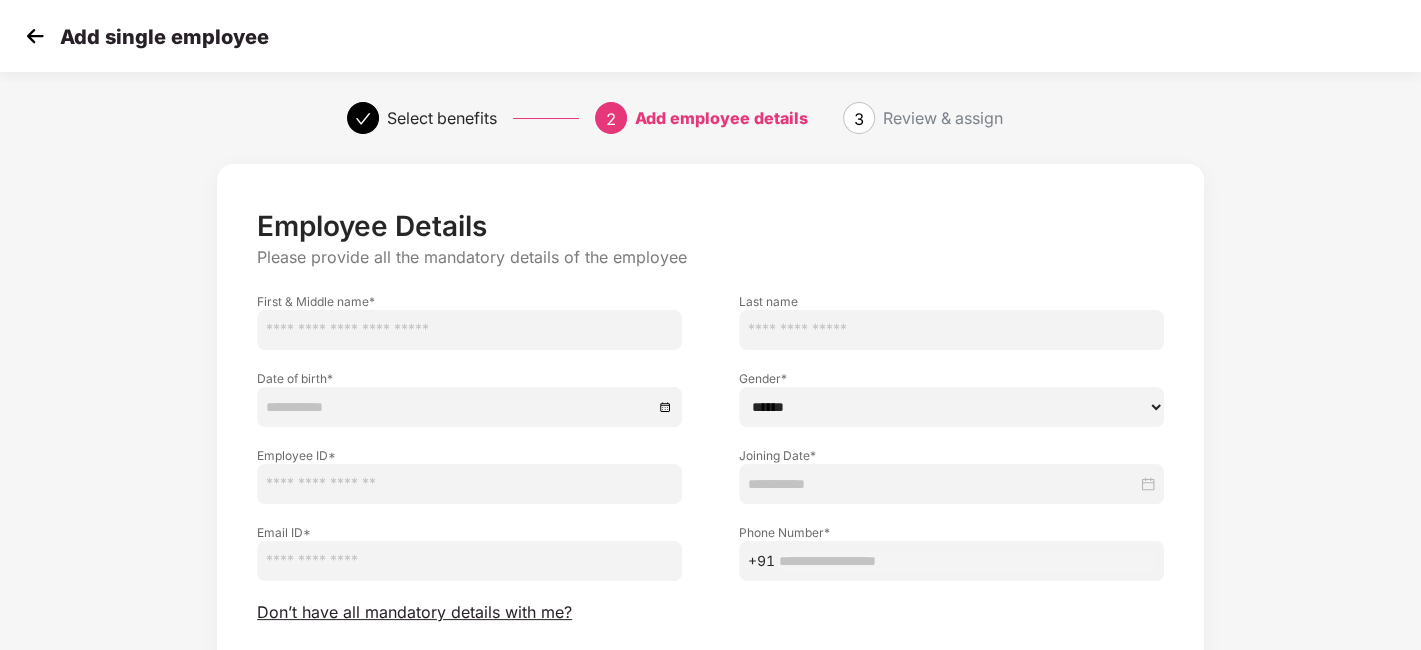 click at bounding box center (35, 36) 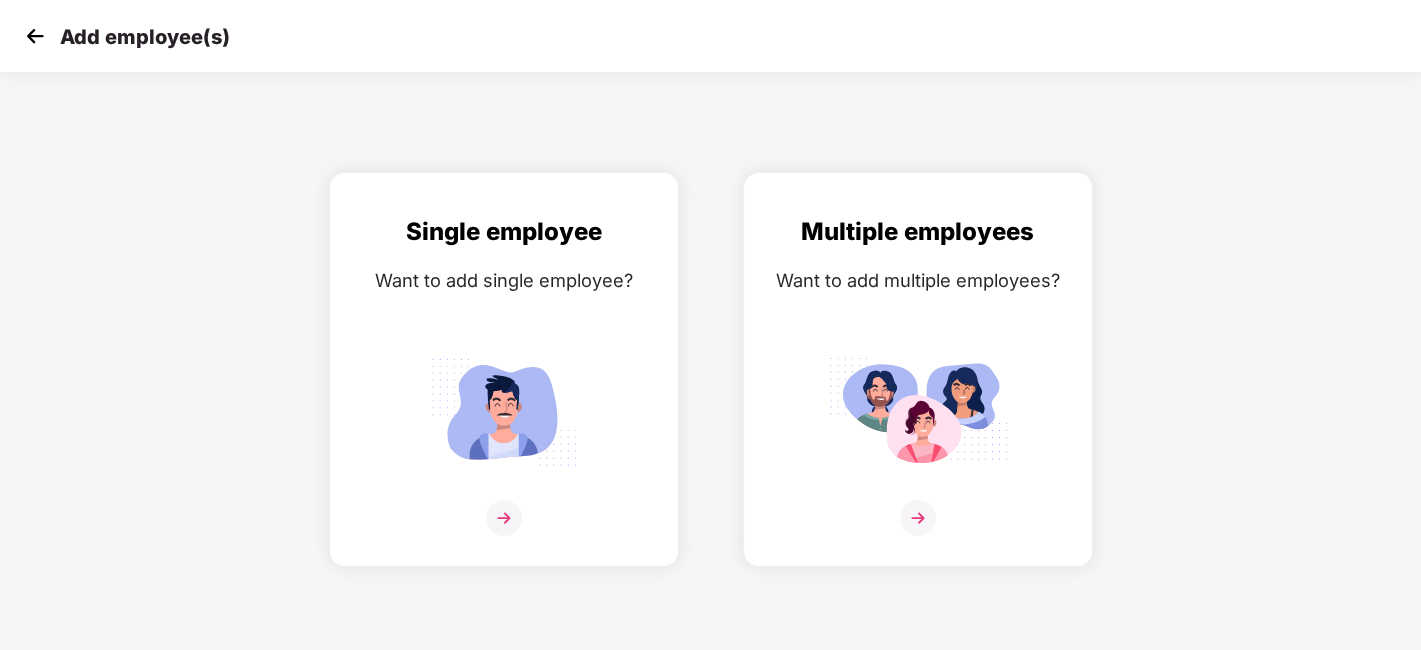 click at bounding box center (35, 36) 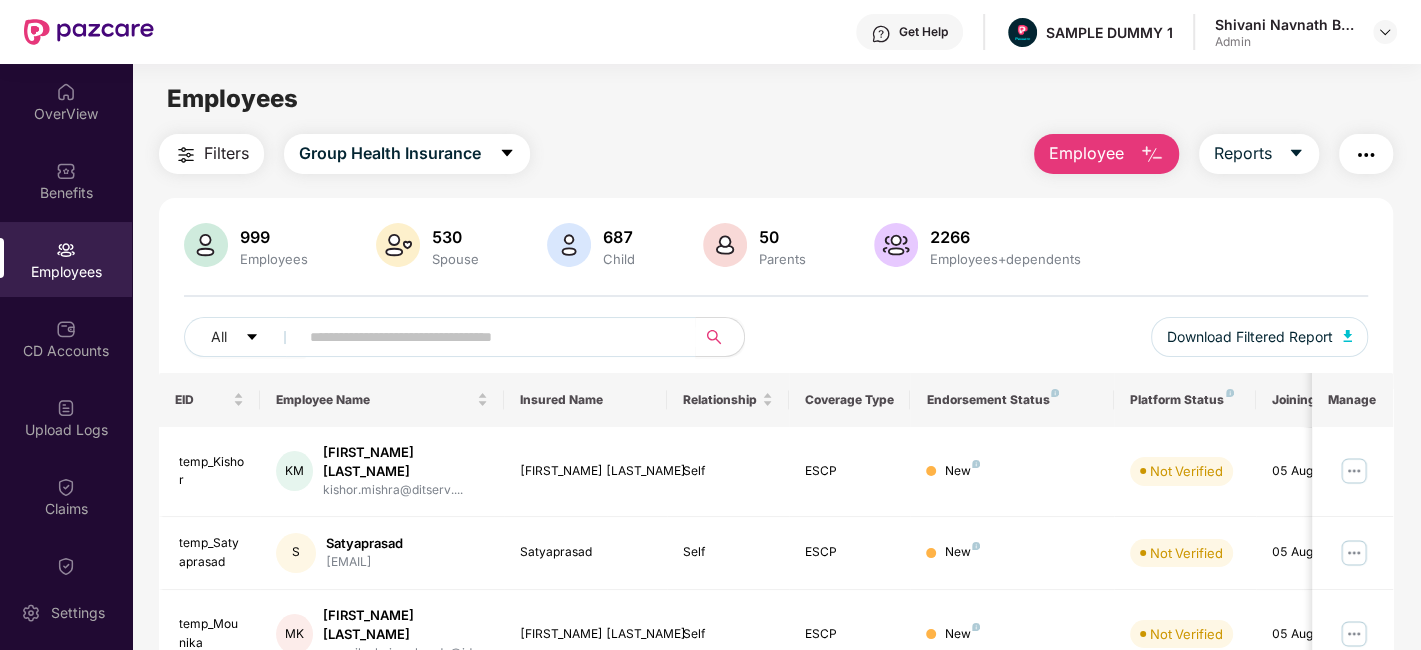 click at bounding box center [1152, 155] 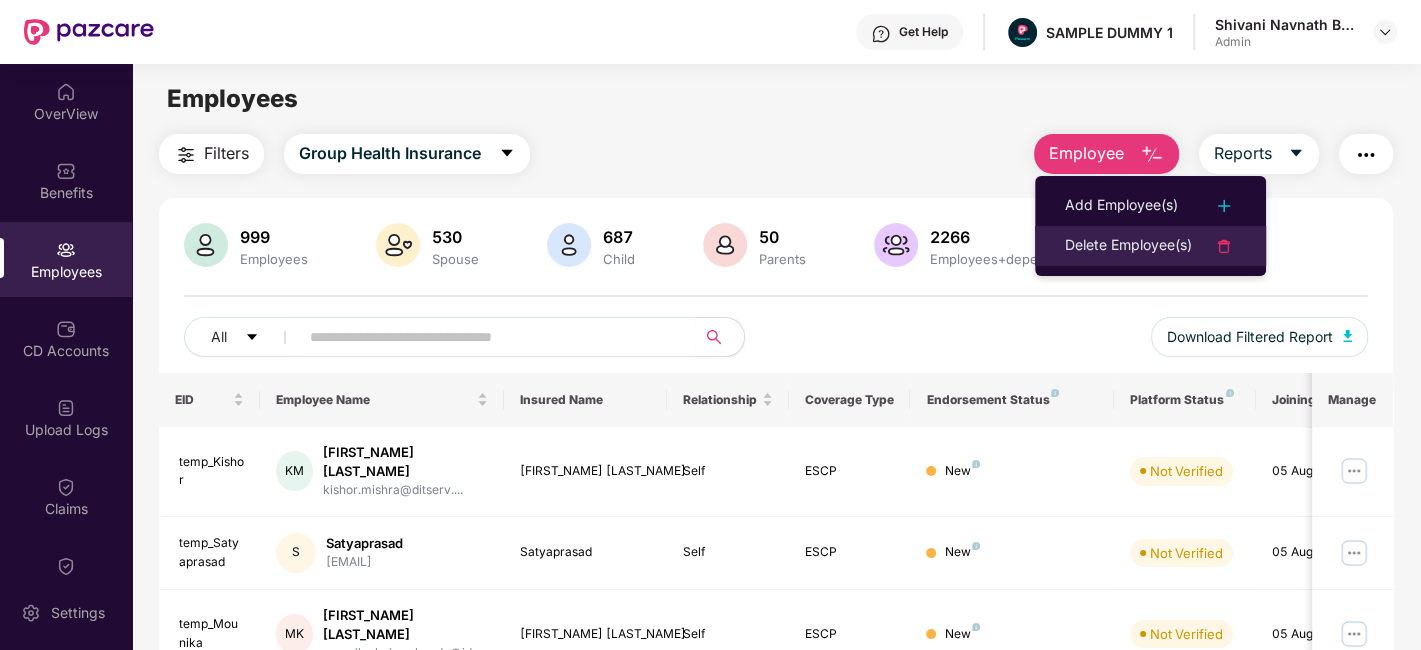 click on "Delete Employee(s)" at bounding box center (1128, 246) 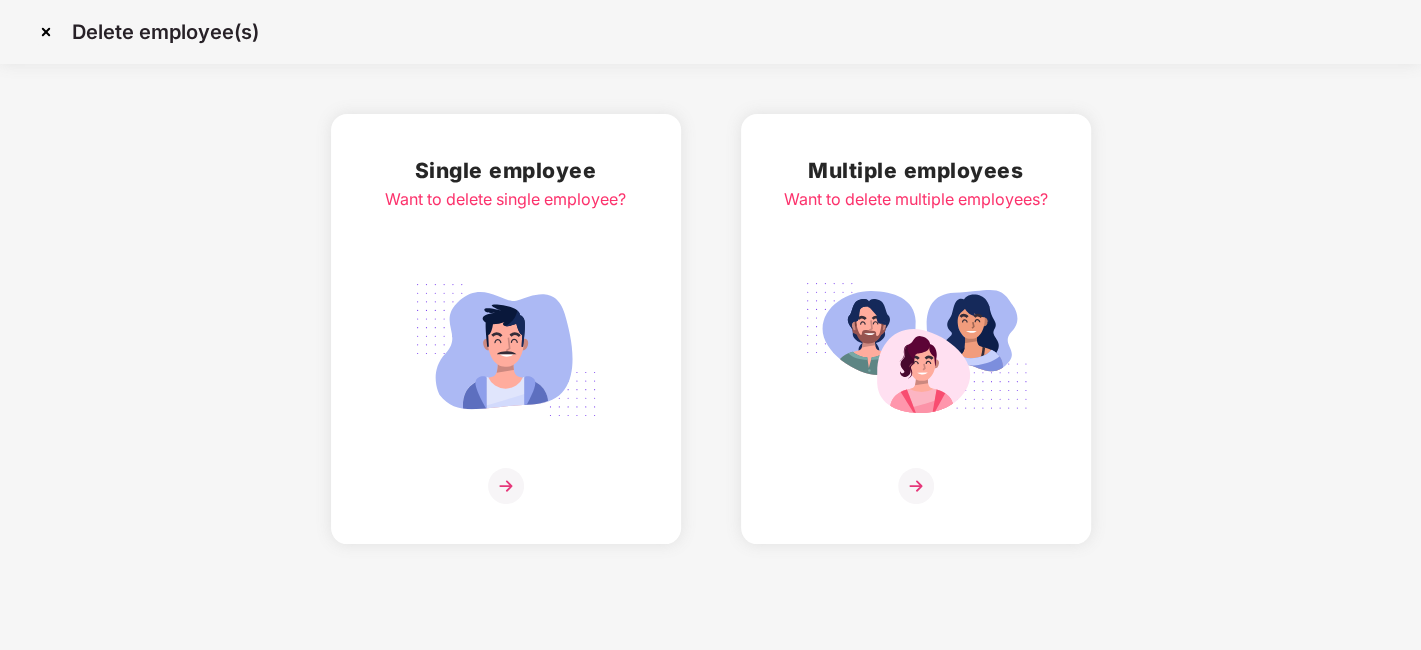 click at bounding box center (506, 486) 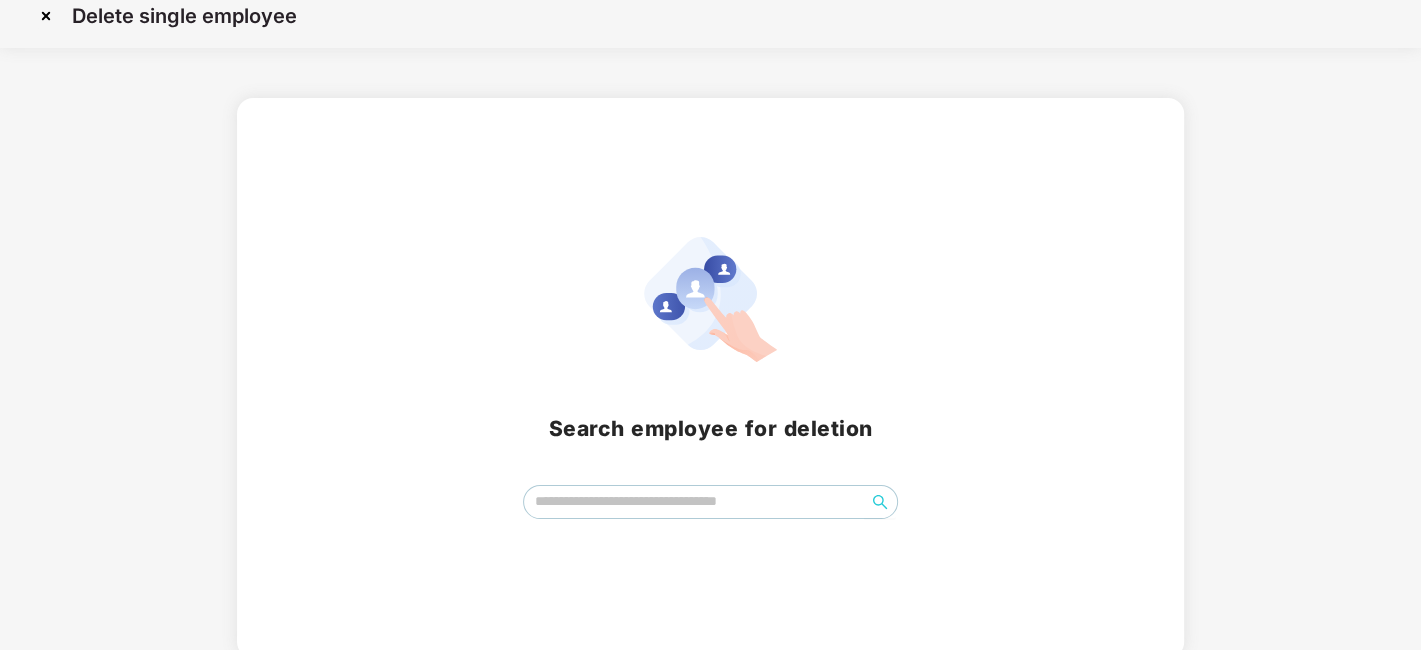 scroll, scrollTop: 23, scrollLeft: 0, axis: vertical 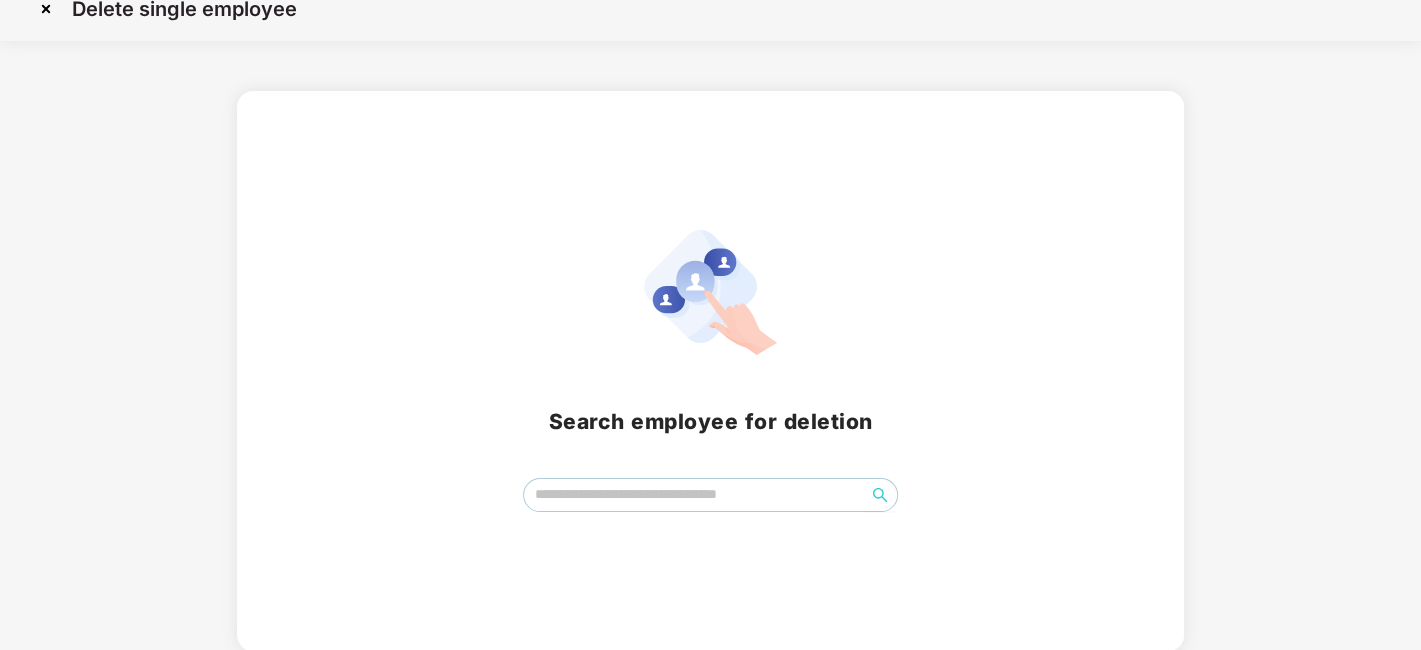 click at bounding box center (710, 495) 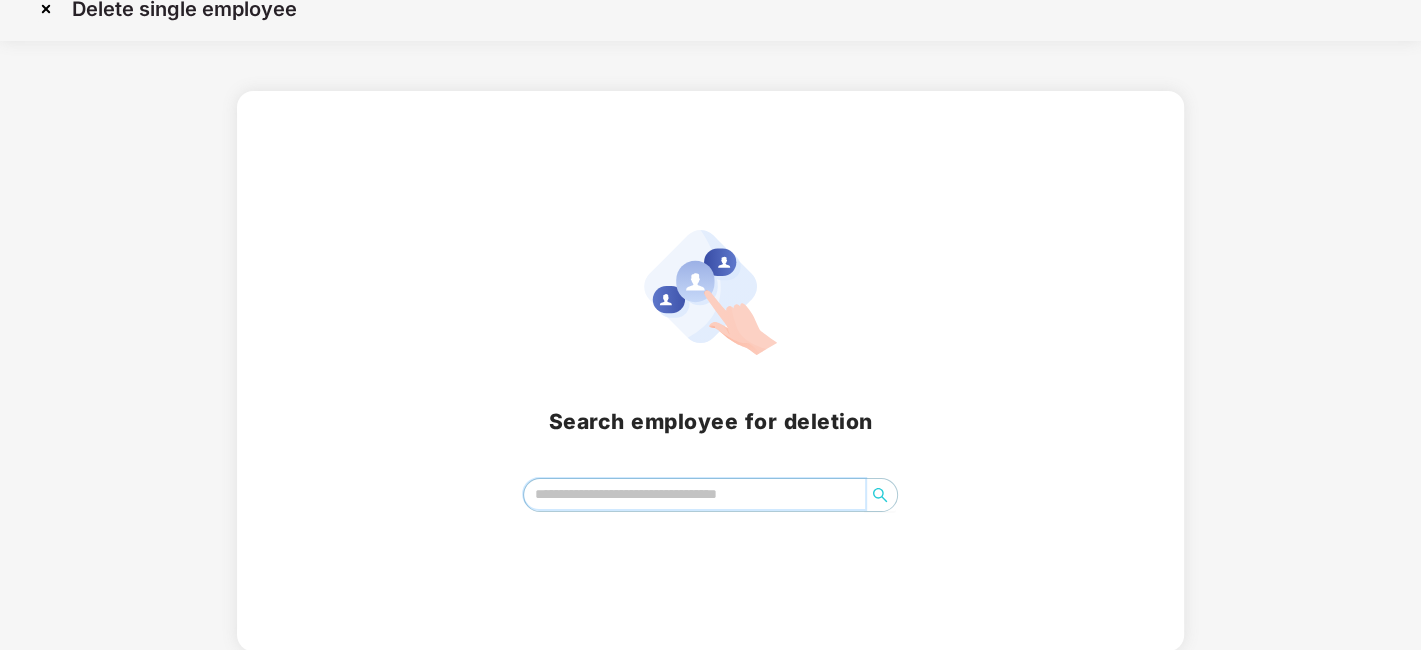 click at bounding box center (694, 494) 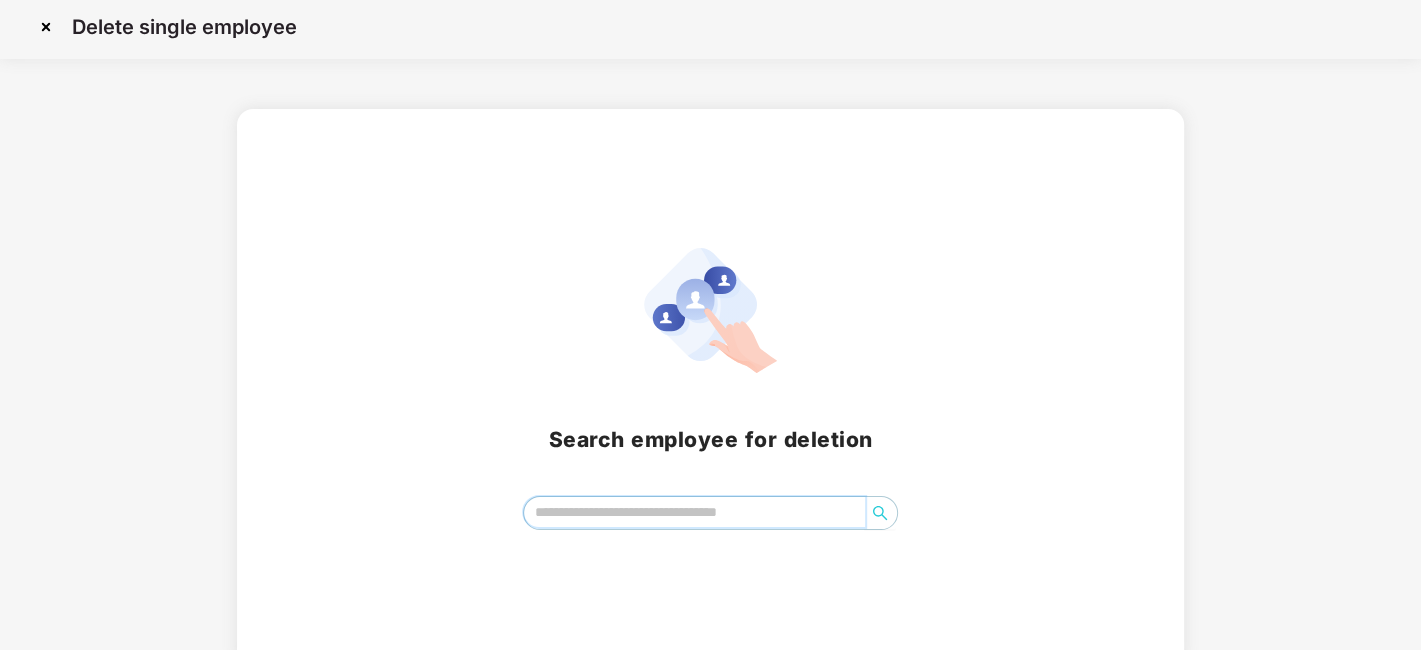 scroll, scrollTop: 0, scrollLeft: 0, axis: both 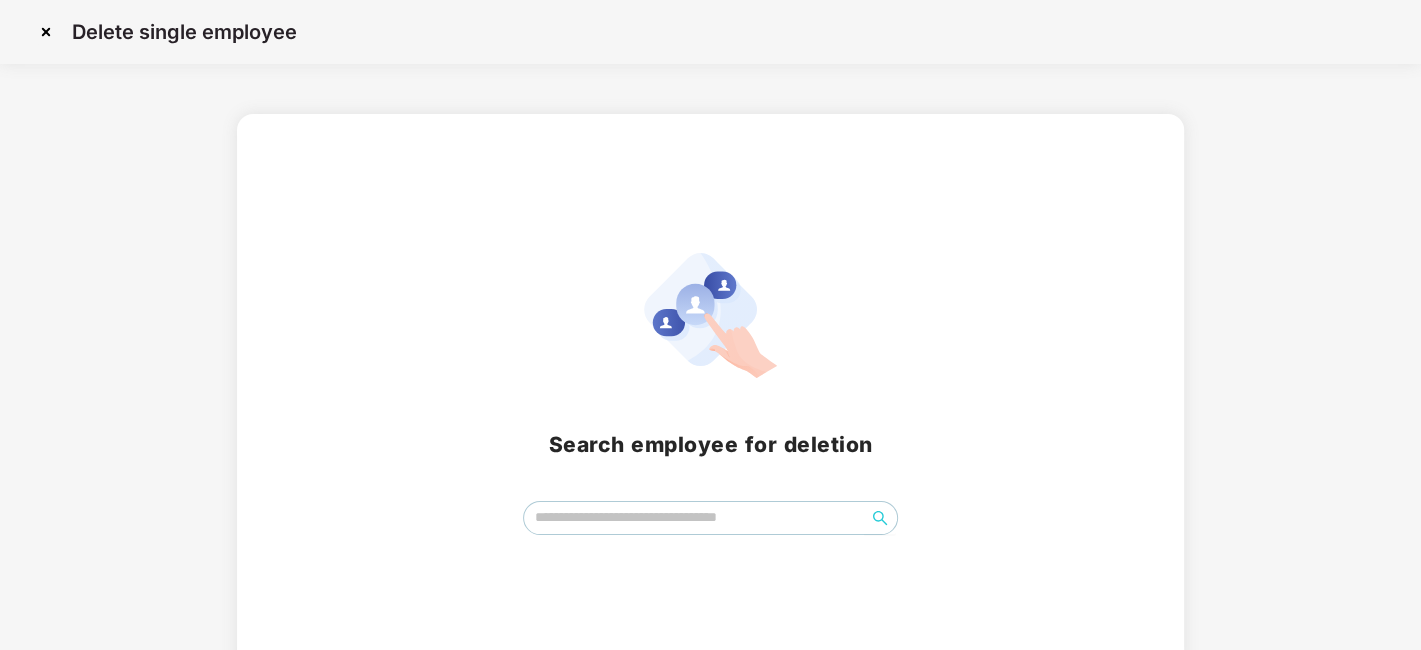 click at bounding box center (46, 32) 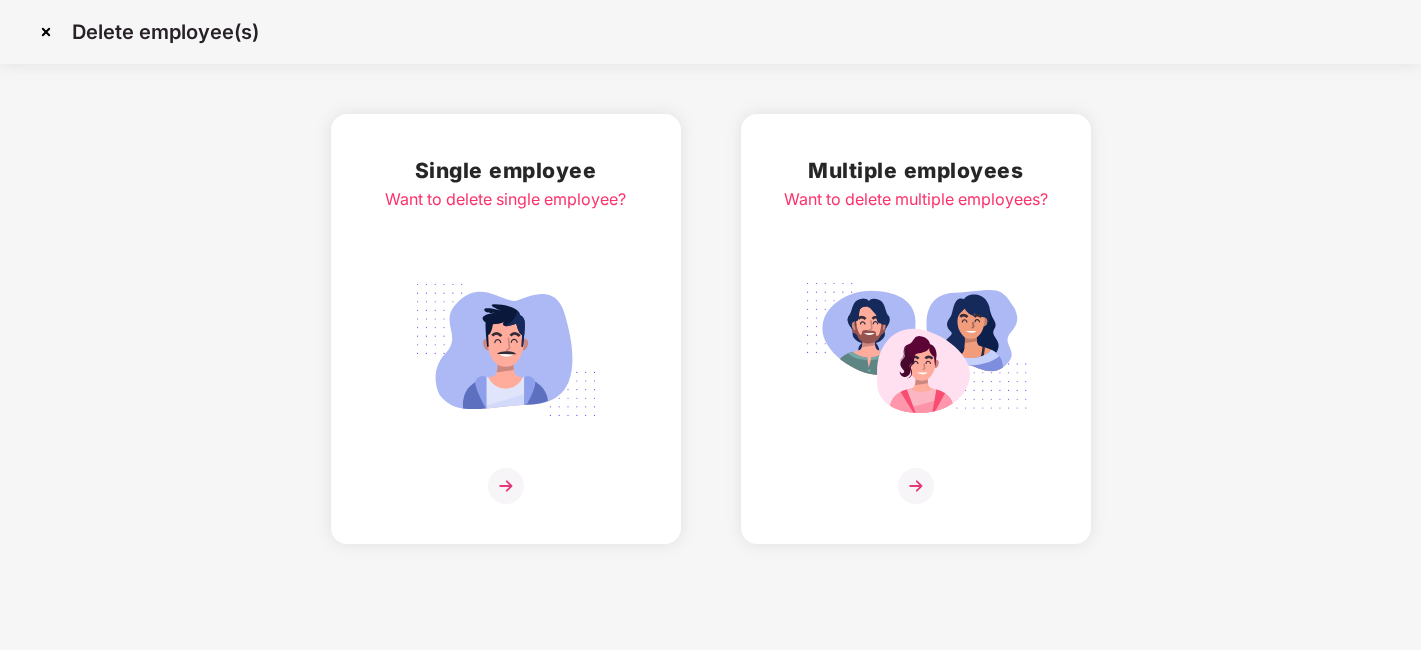 scroll, scrollTop: 0, scrollLeft: 0, axis: both 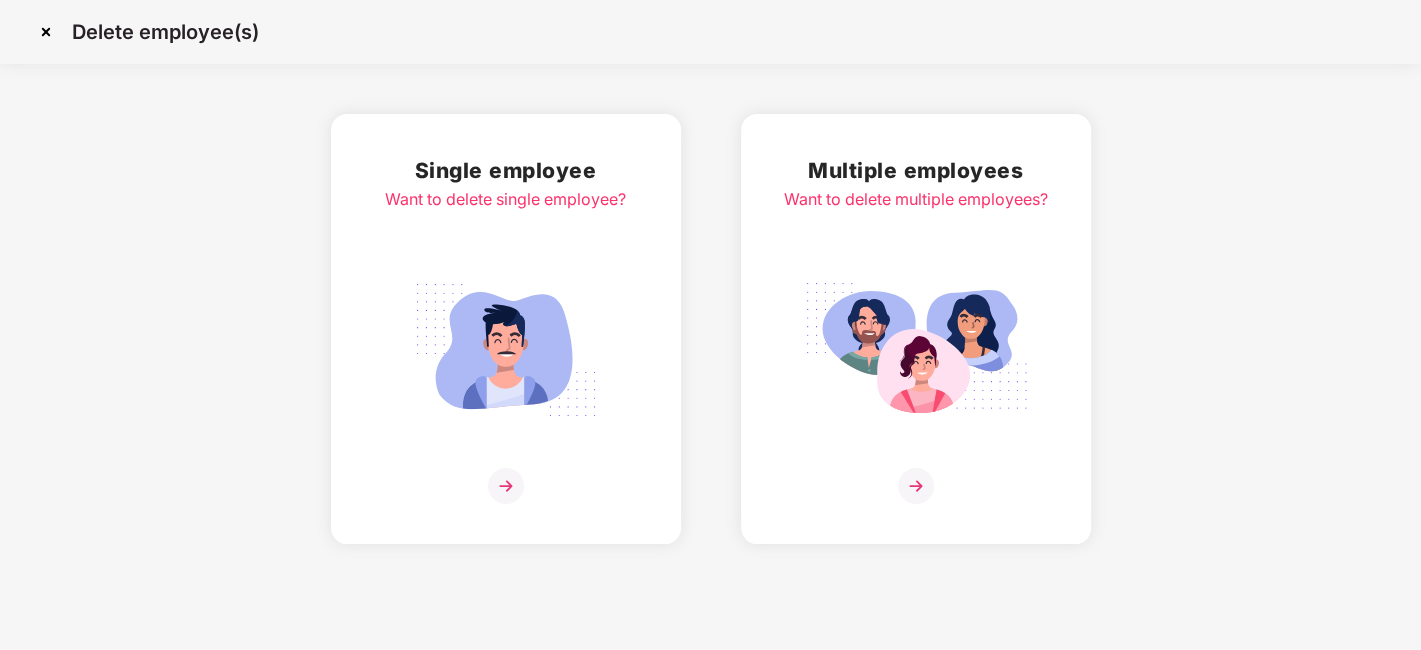 click at bounding box center (46, 32) 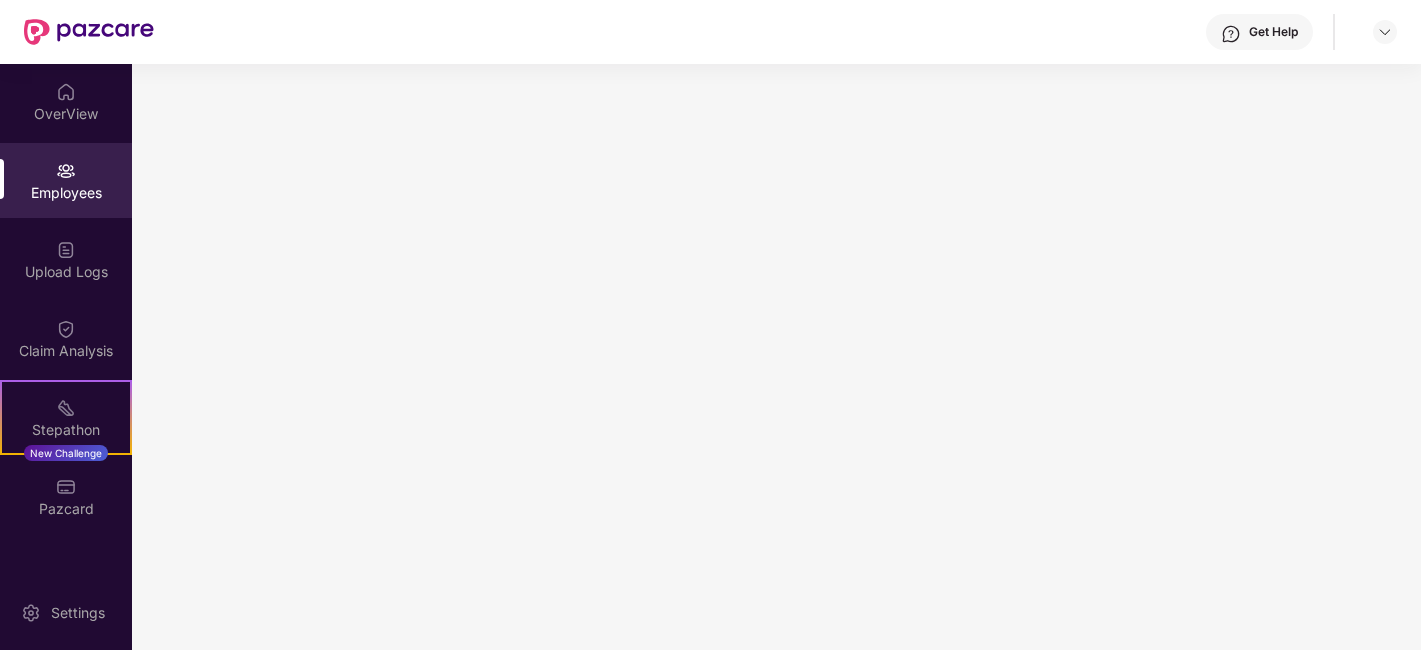scroll, scrollTop: 0, scrollLeft: 0, axis: both 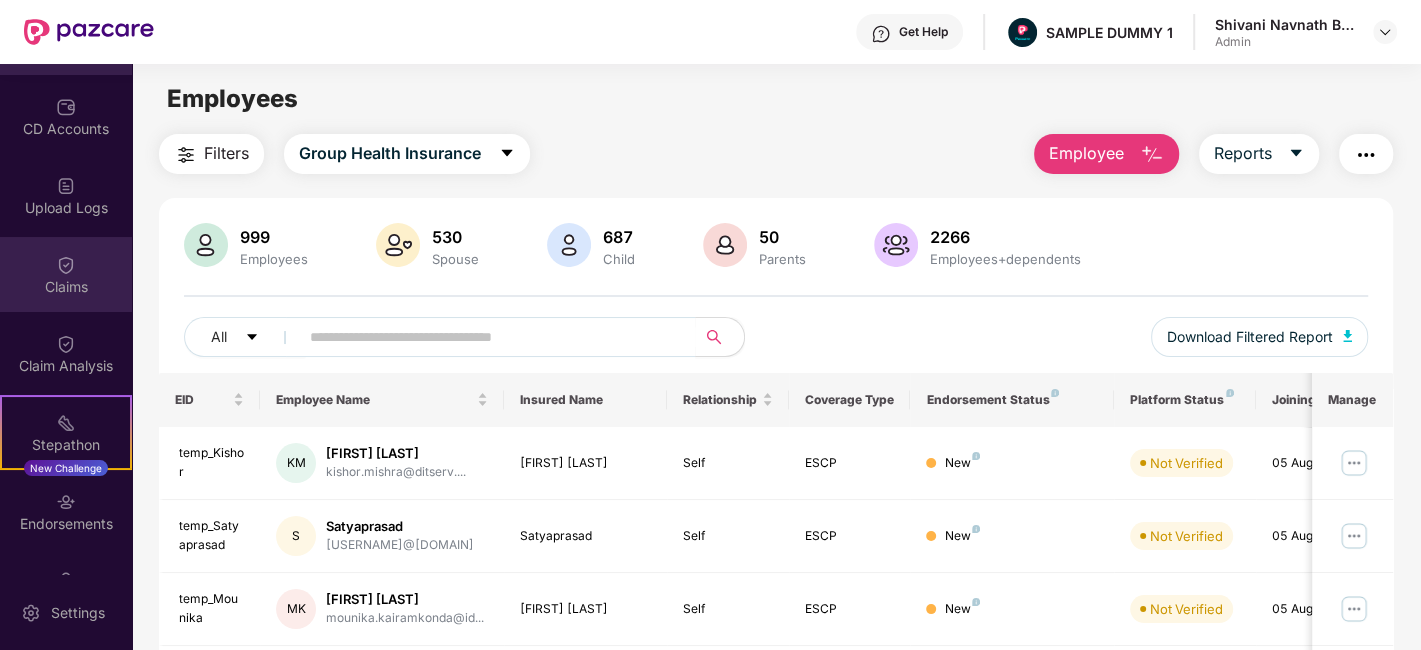 click on "Claims" at bounding box center (66, 274) 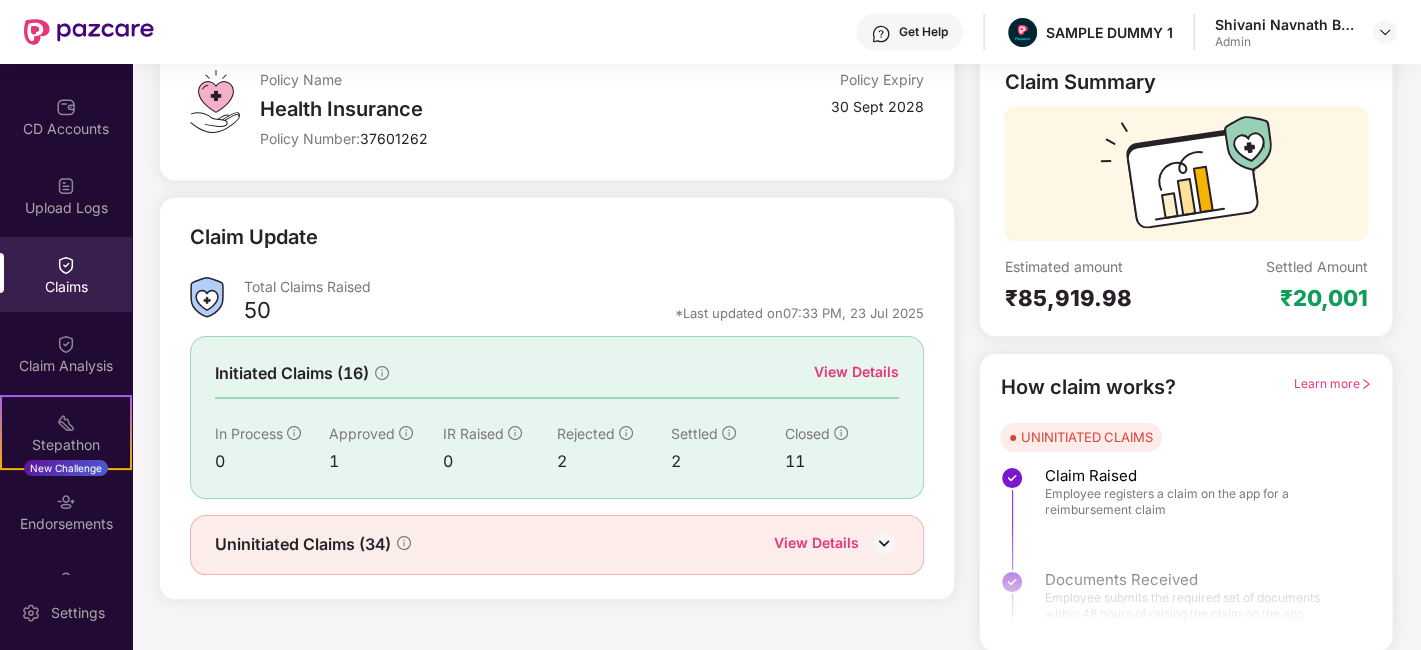 scroll, scrollTop: 131, scrollLeft: 0, axis: vertical 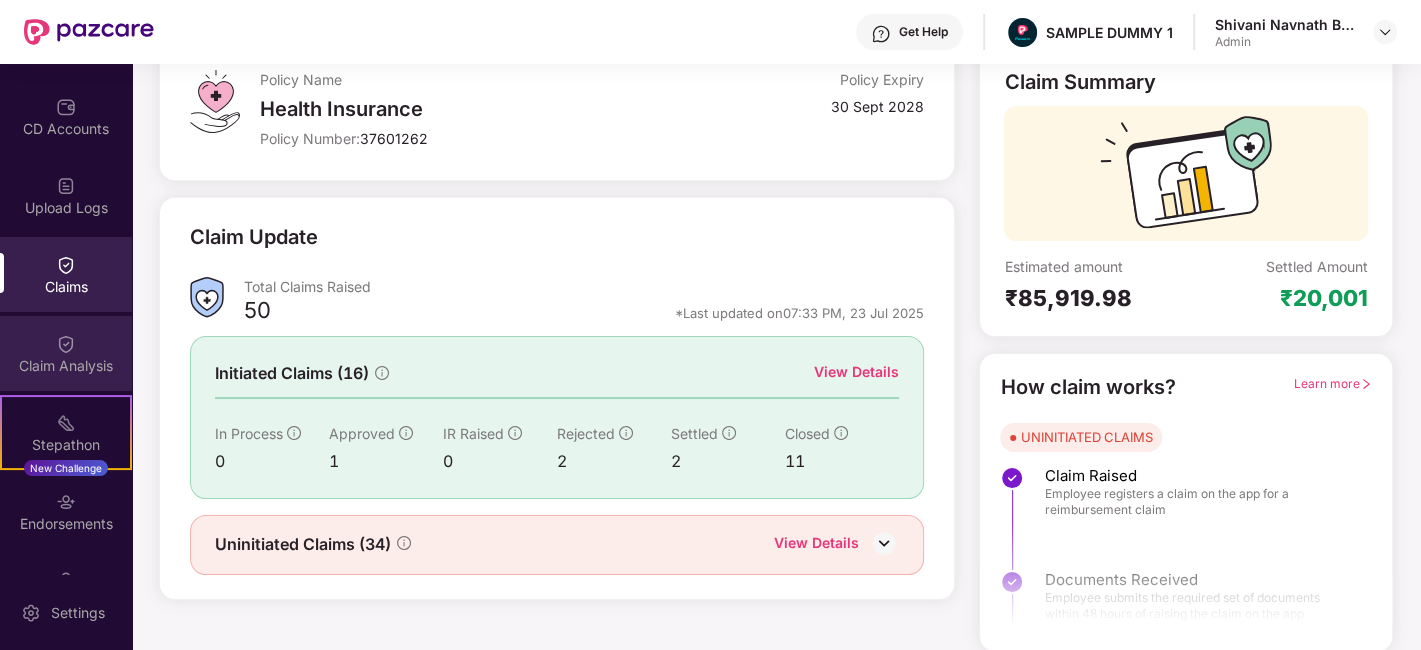 click on "Claim Analysis" at bounding box center [66, 366] 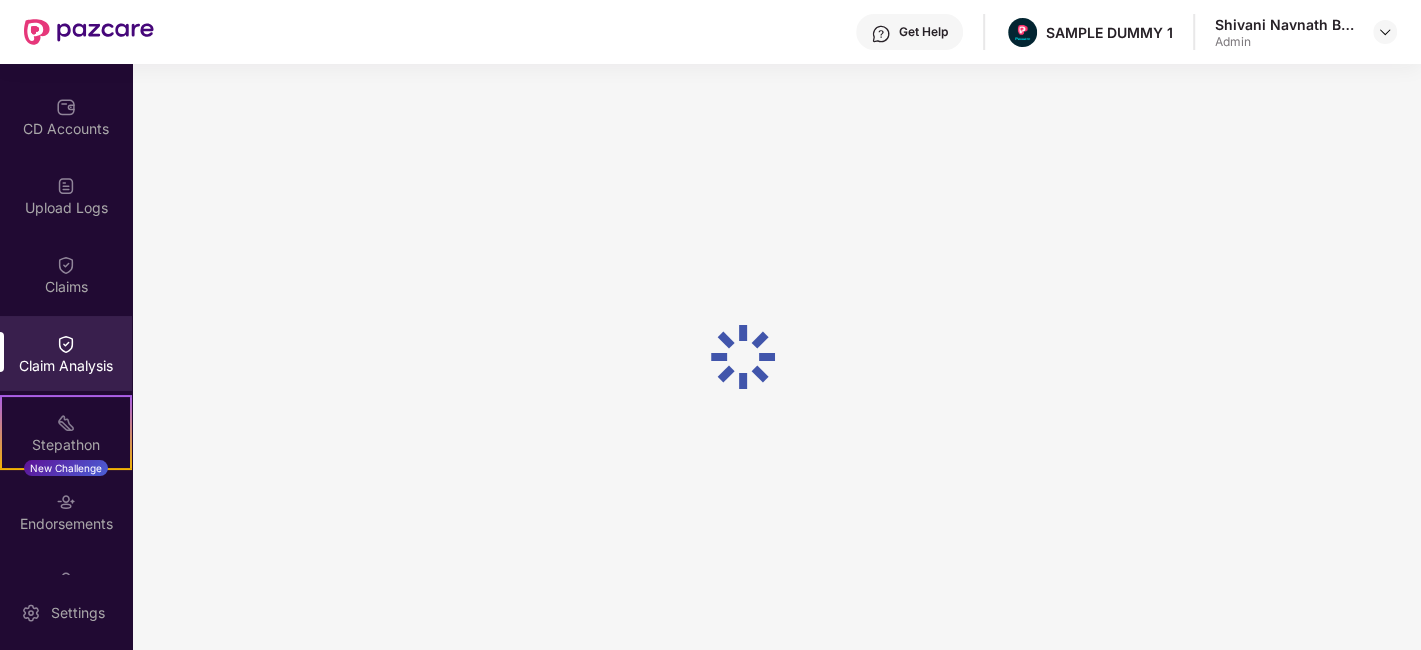 scroll, scrollTop: 0, scrollLeft: 0, axis: both 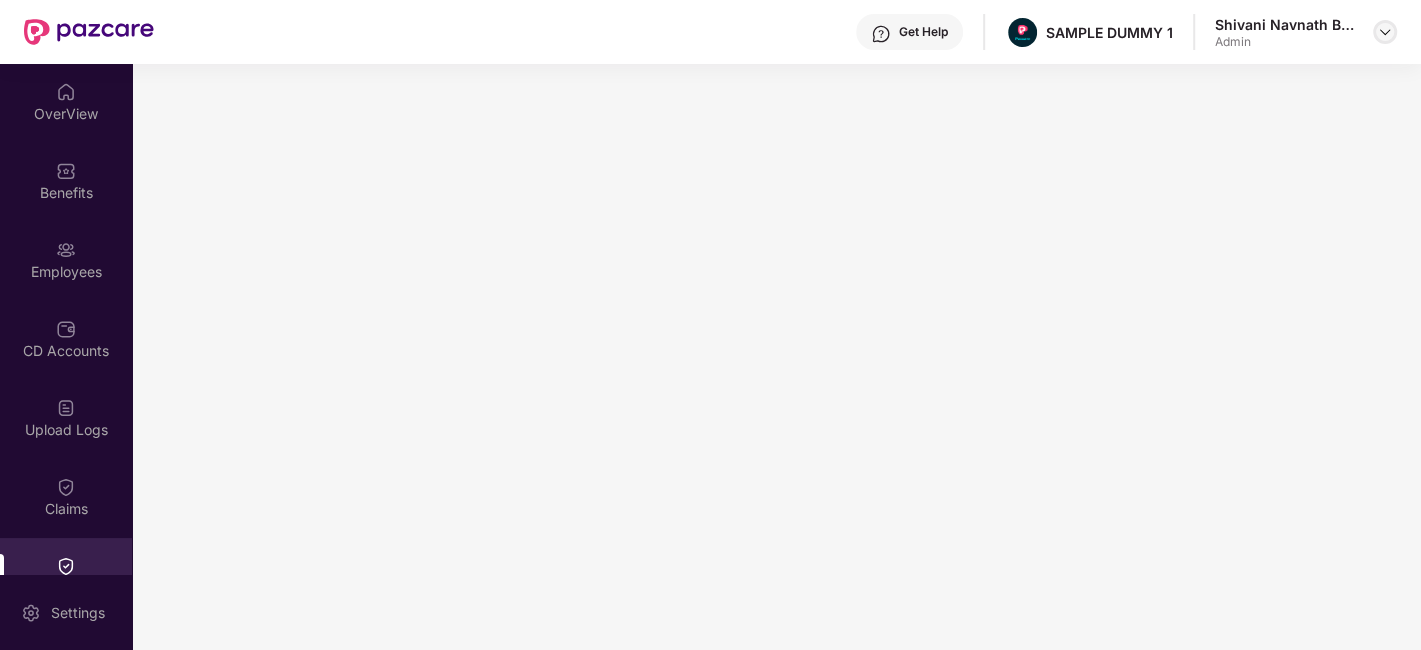click at bounding box center [1385, 32] 